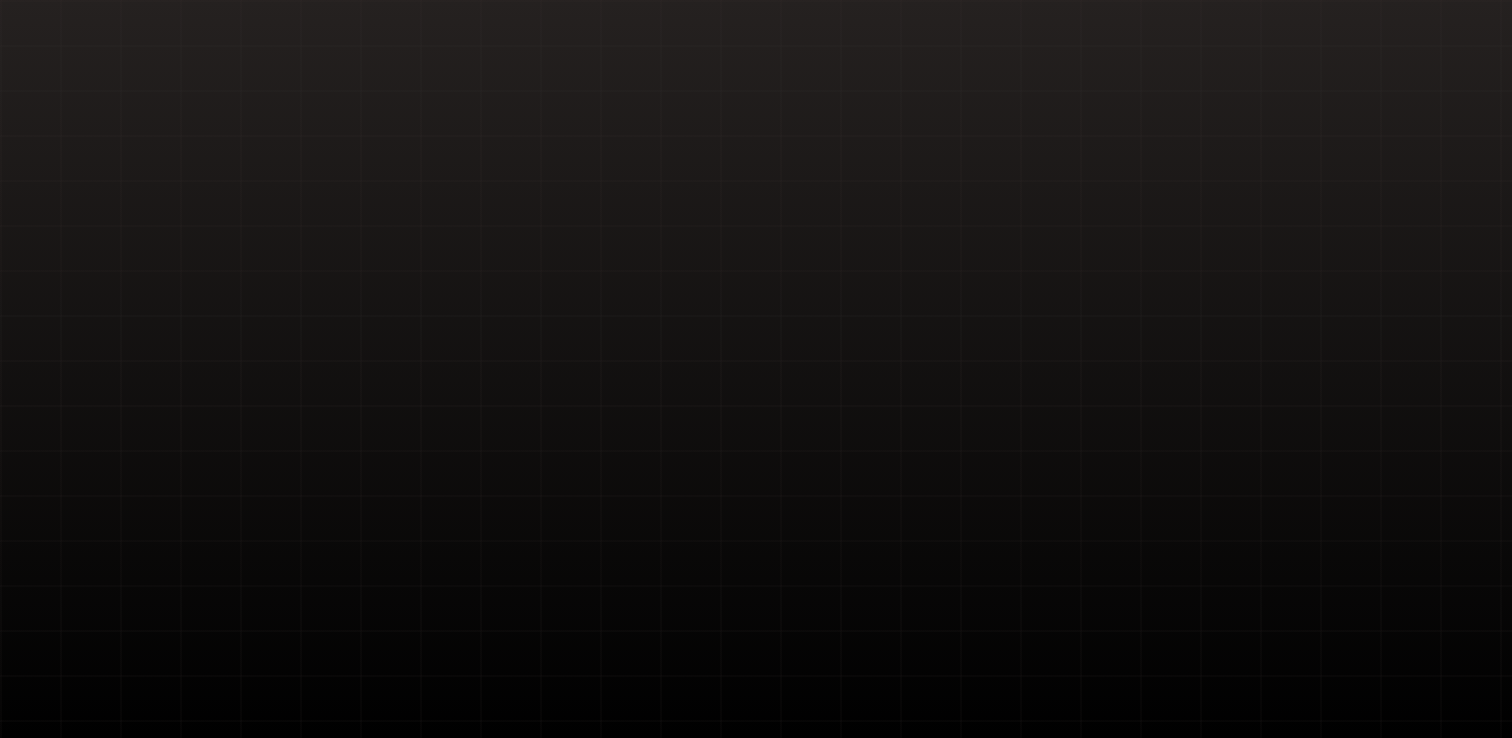 scroll, scrollTop: 0, scrollLeft: 0, axis: both 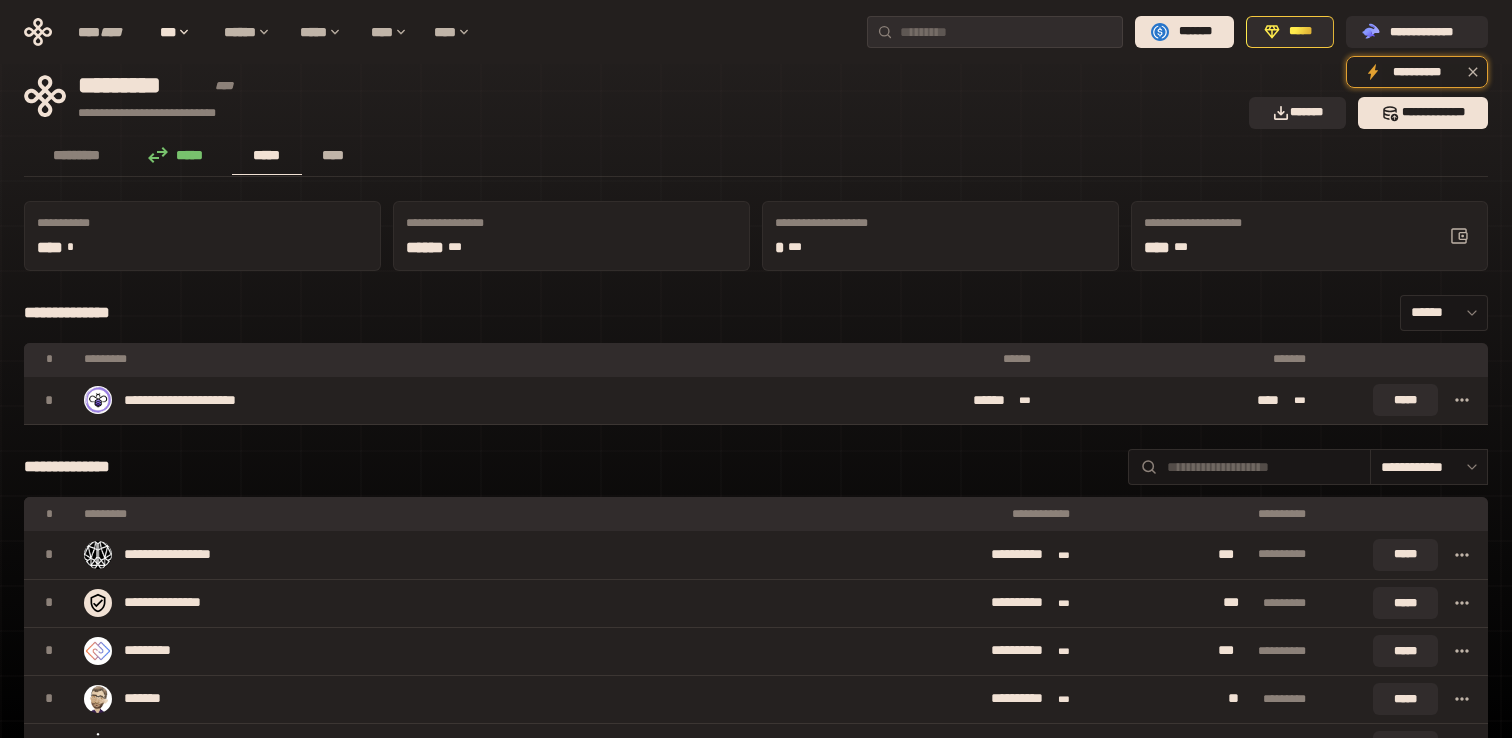 click on "****" at bounding box center [333, 156] 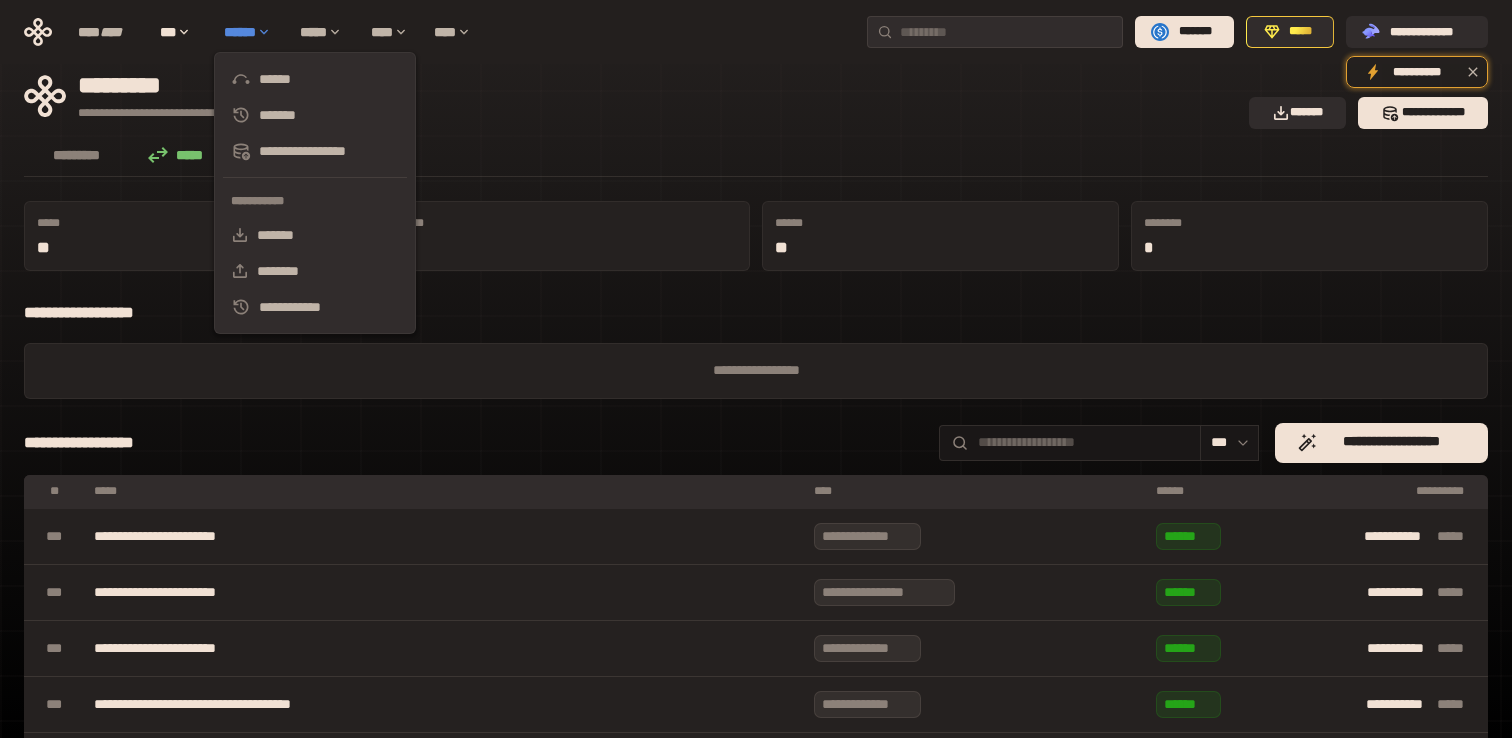 click on "******" at bounding box center [252, 32] 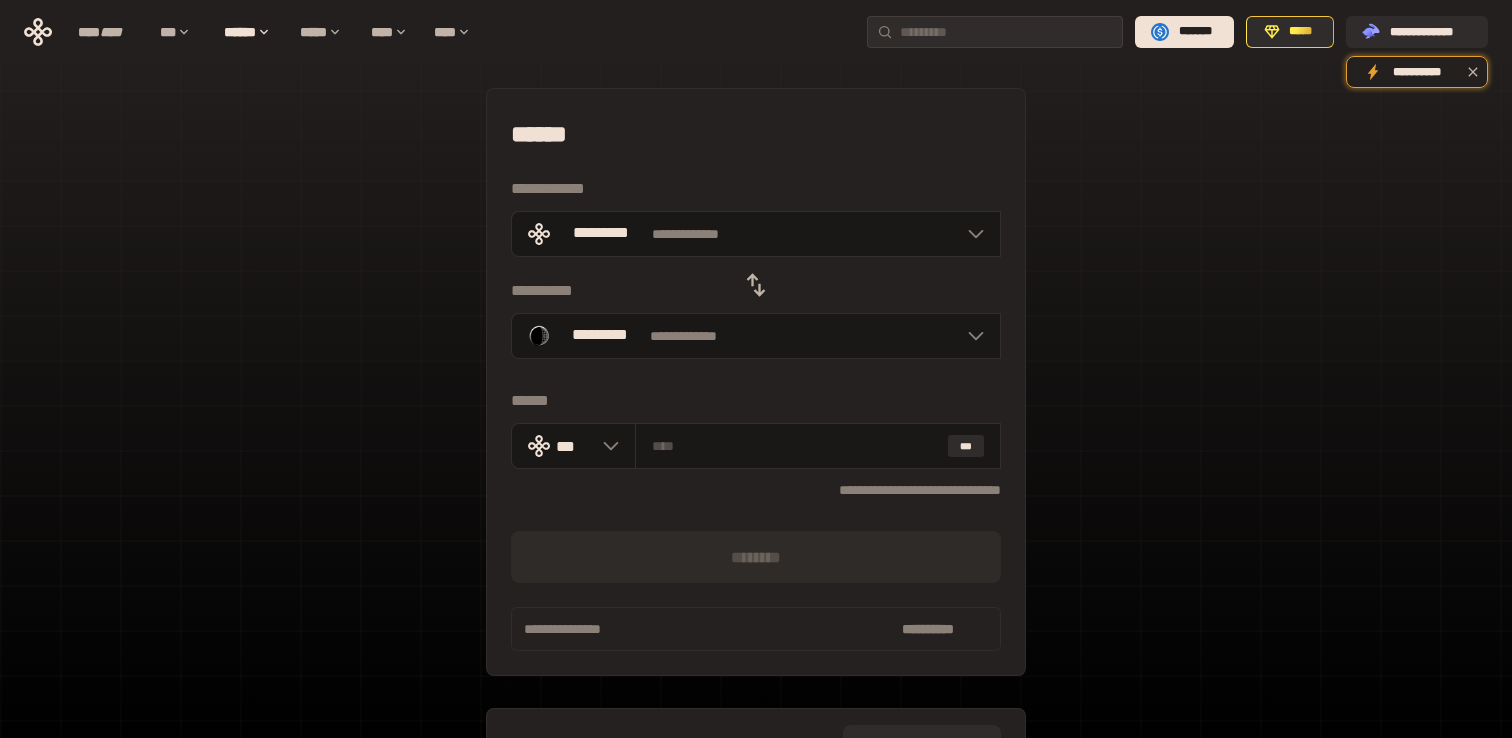 click 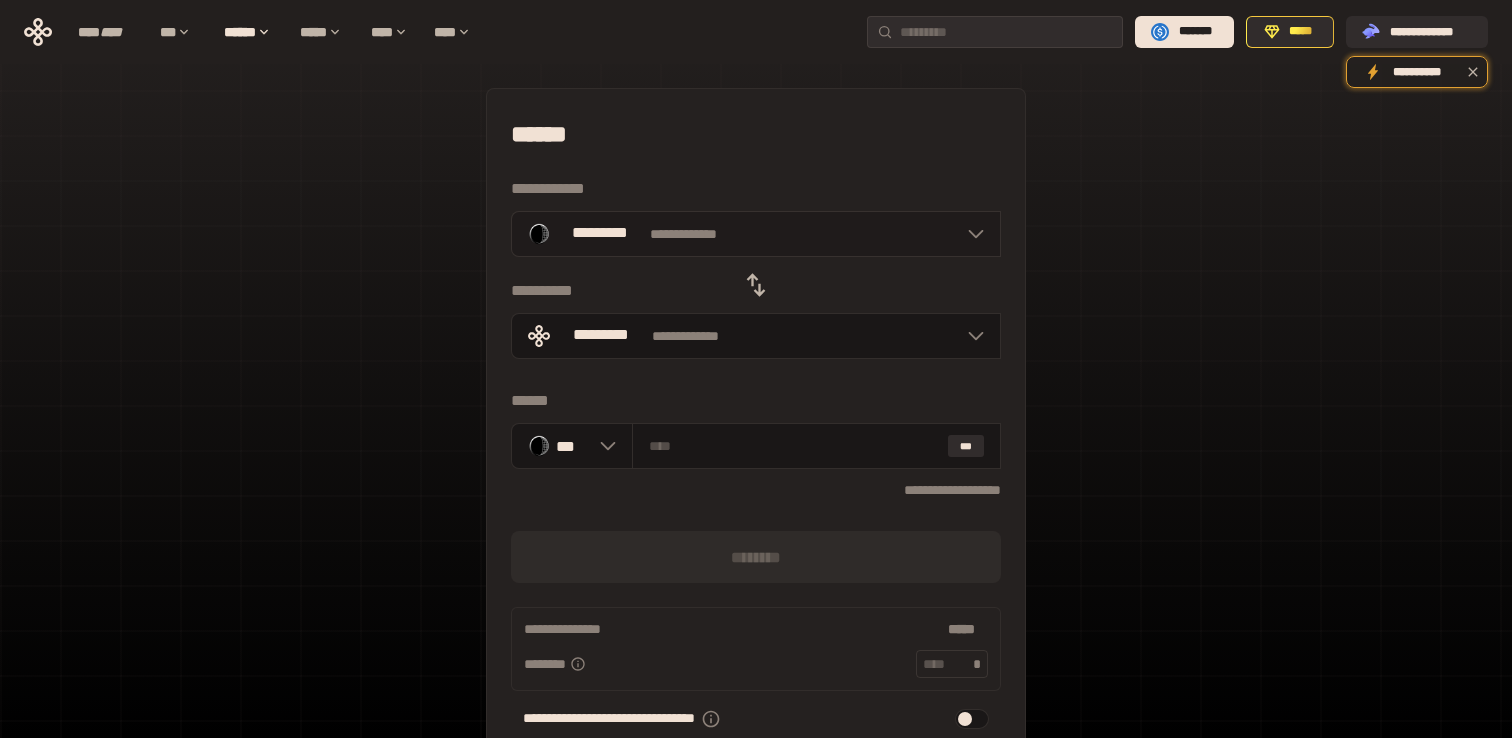 click at bounding box center (971, 234) 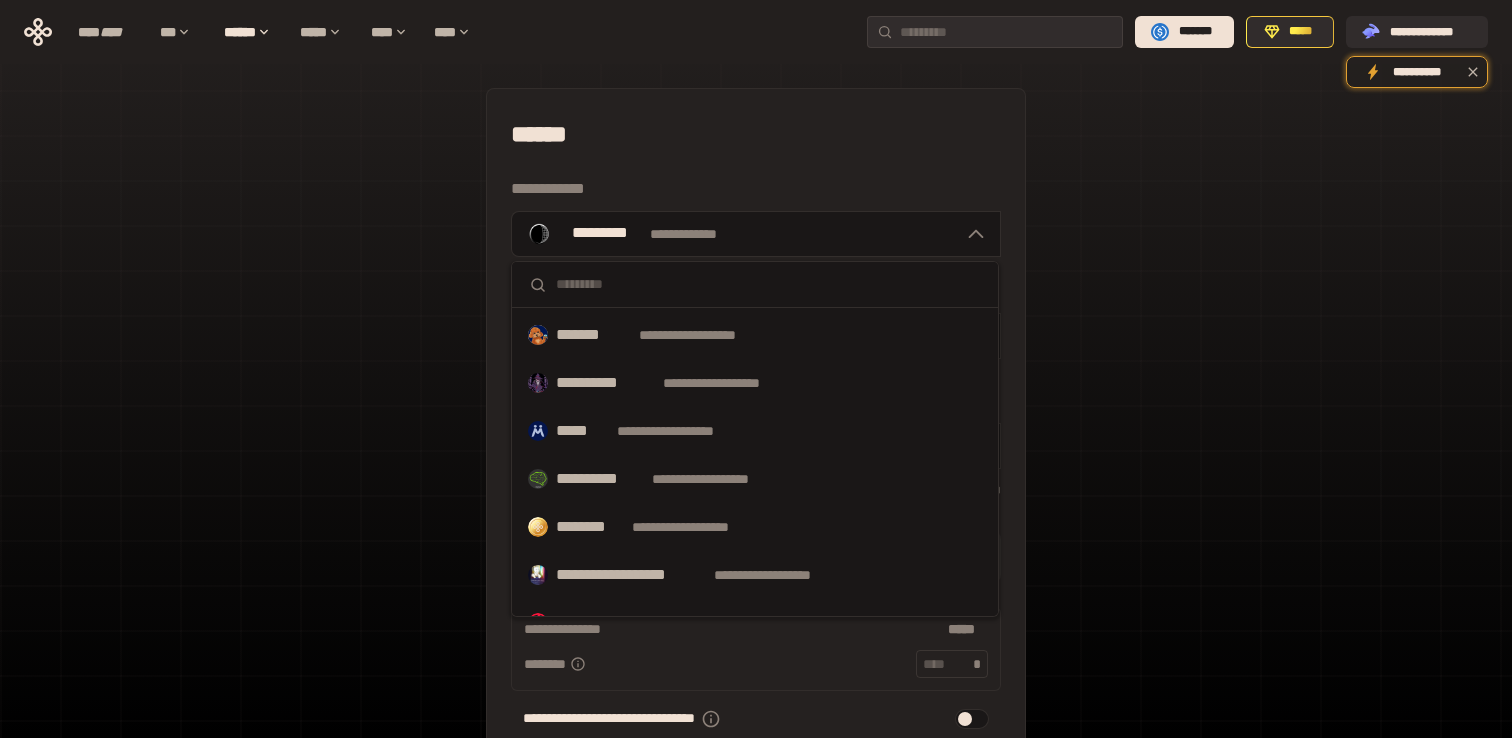 scroll, scrollTop: 581, scrollLeft: 0, axis: vertical 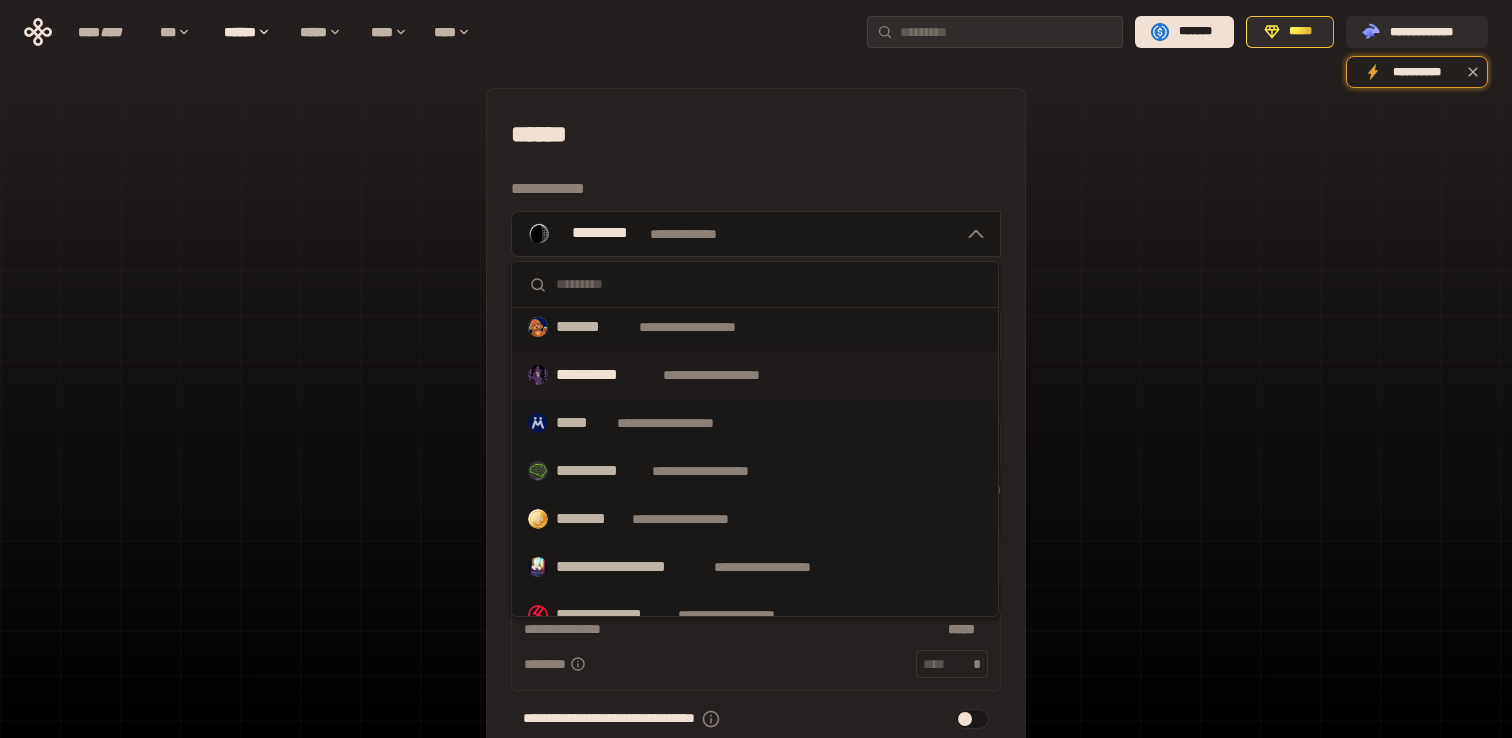 click on "**********" at bounding box center [730, 375] 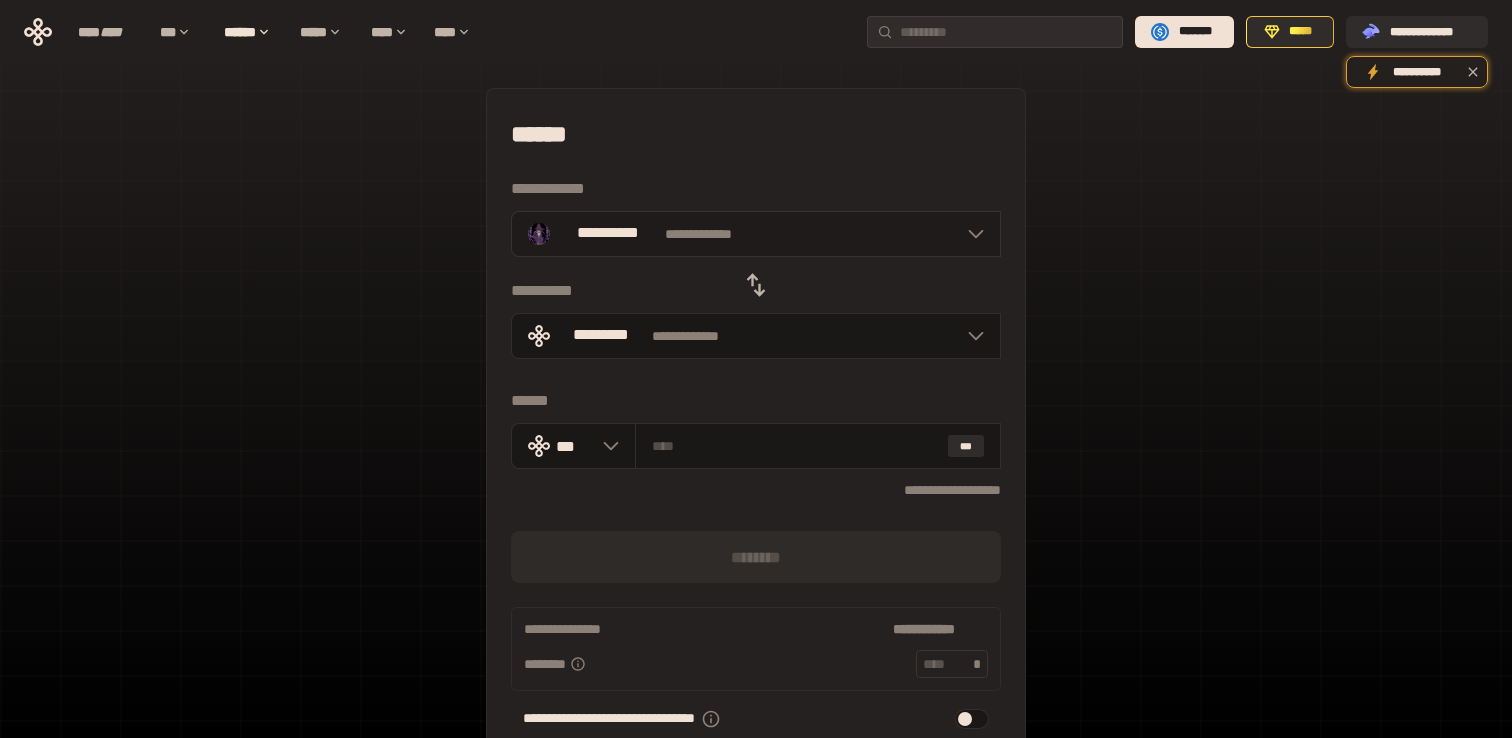 click 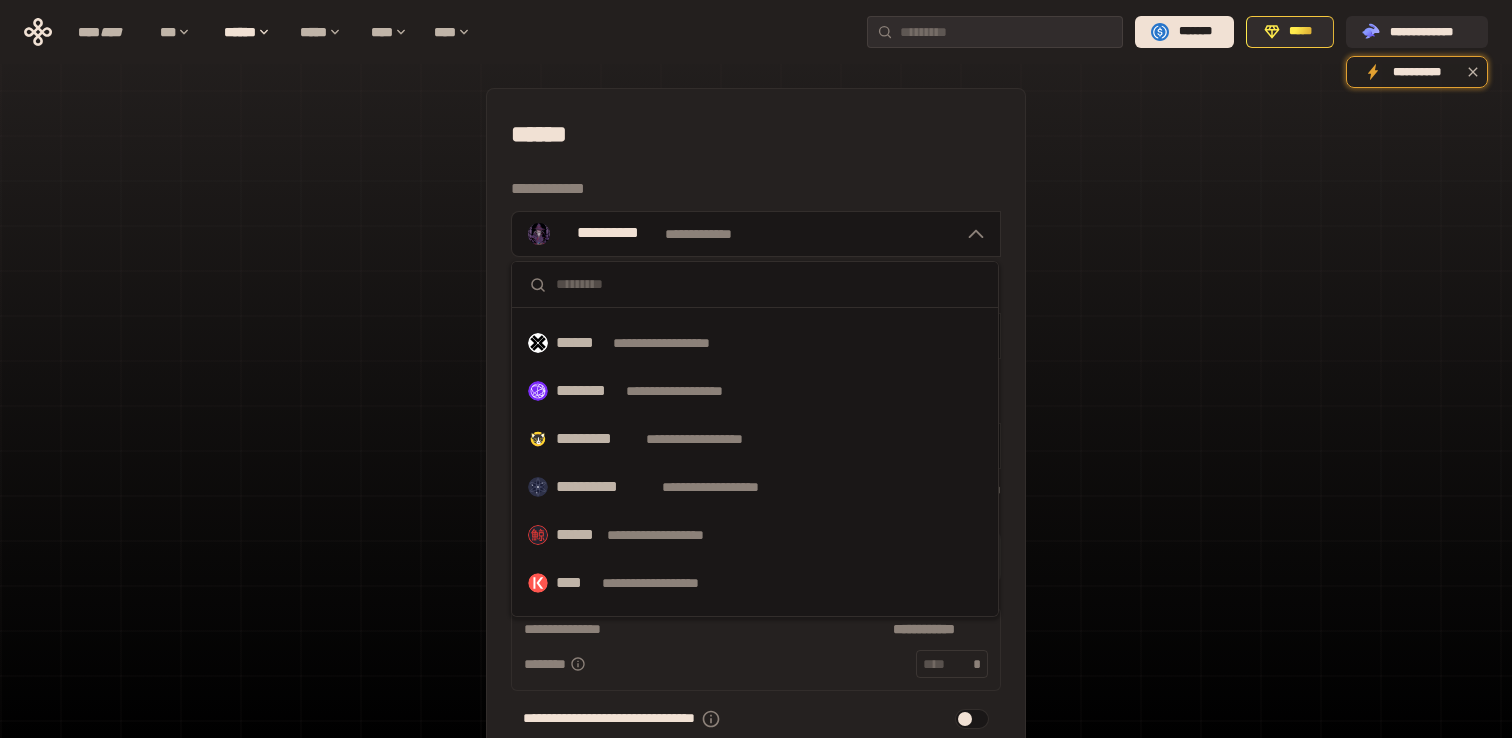 scroll, scrollTop: 881, scrollLeft: 0, axis: vertical 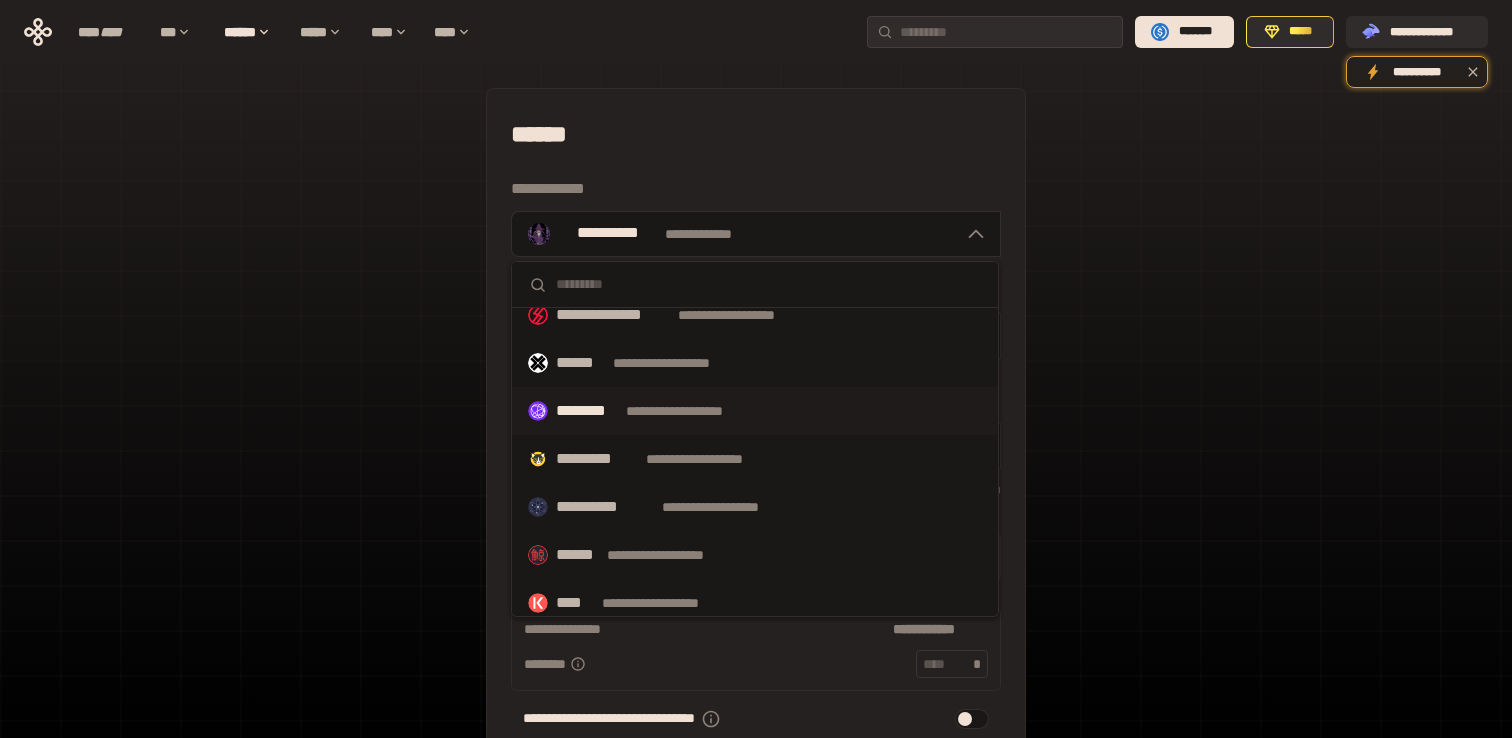 click on "********" at bounding box center [587, 411] 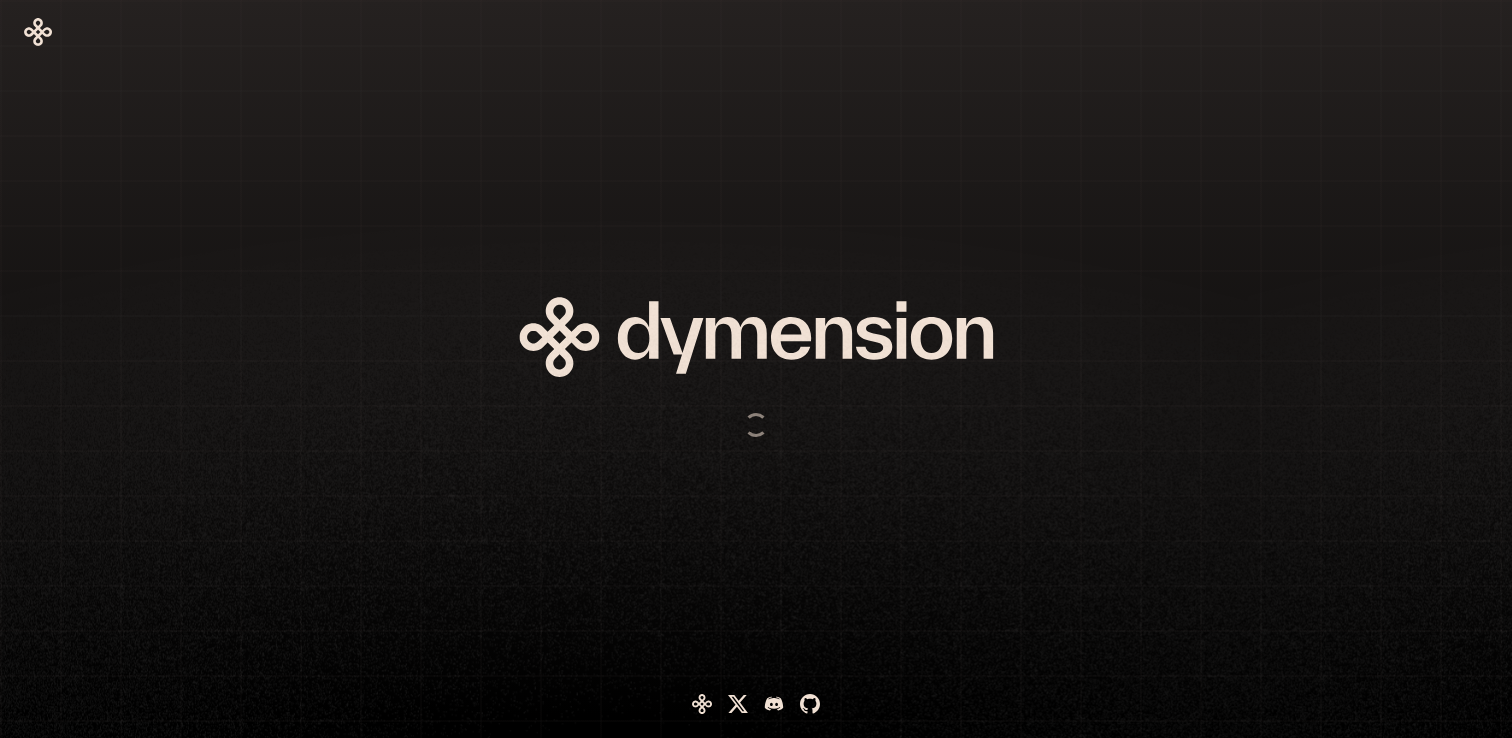 scroll, scrollTop: 0, scrollLeft: 0, axis: both 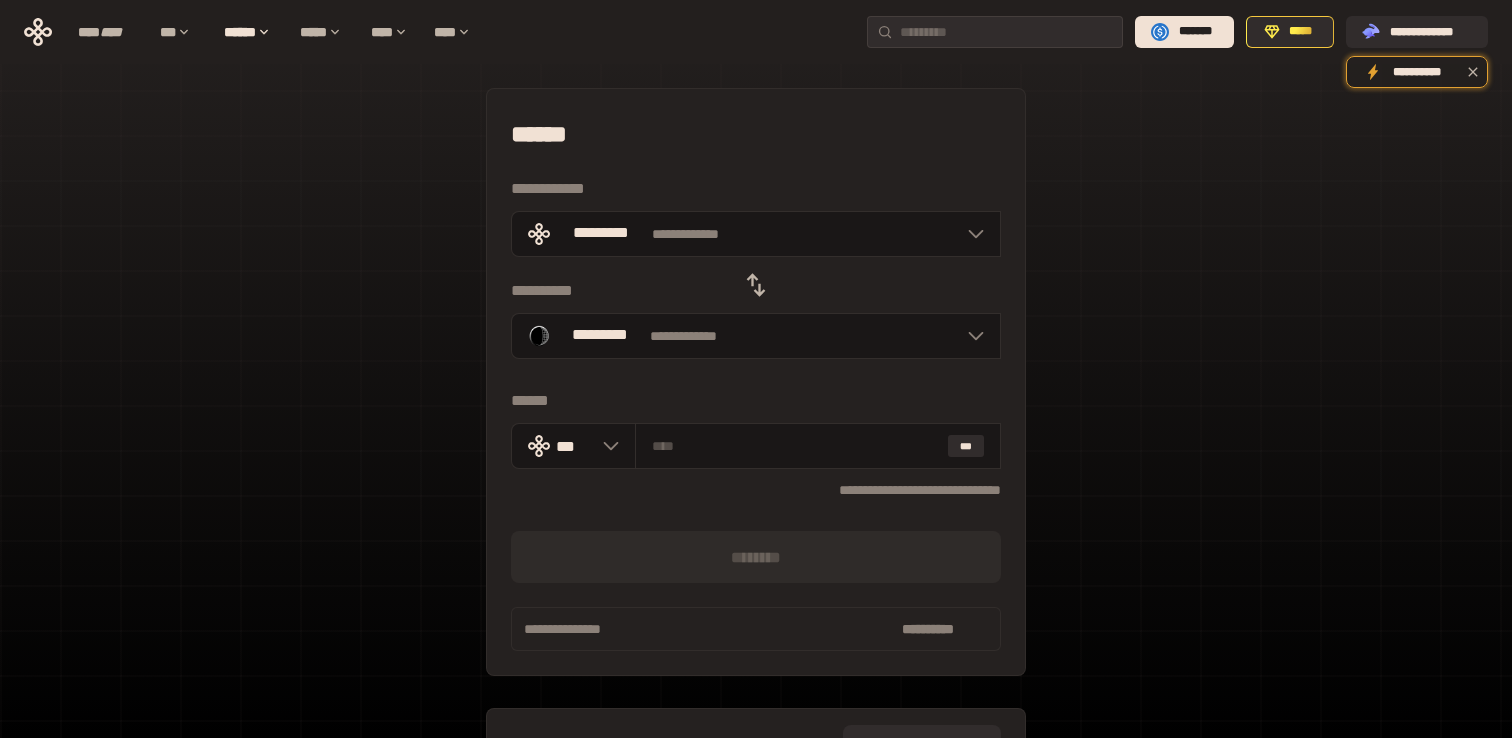 click 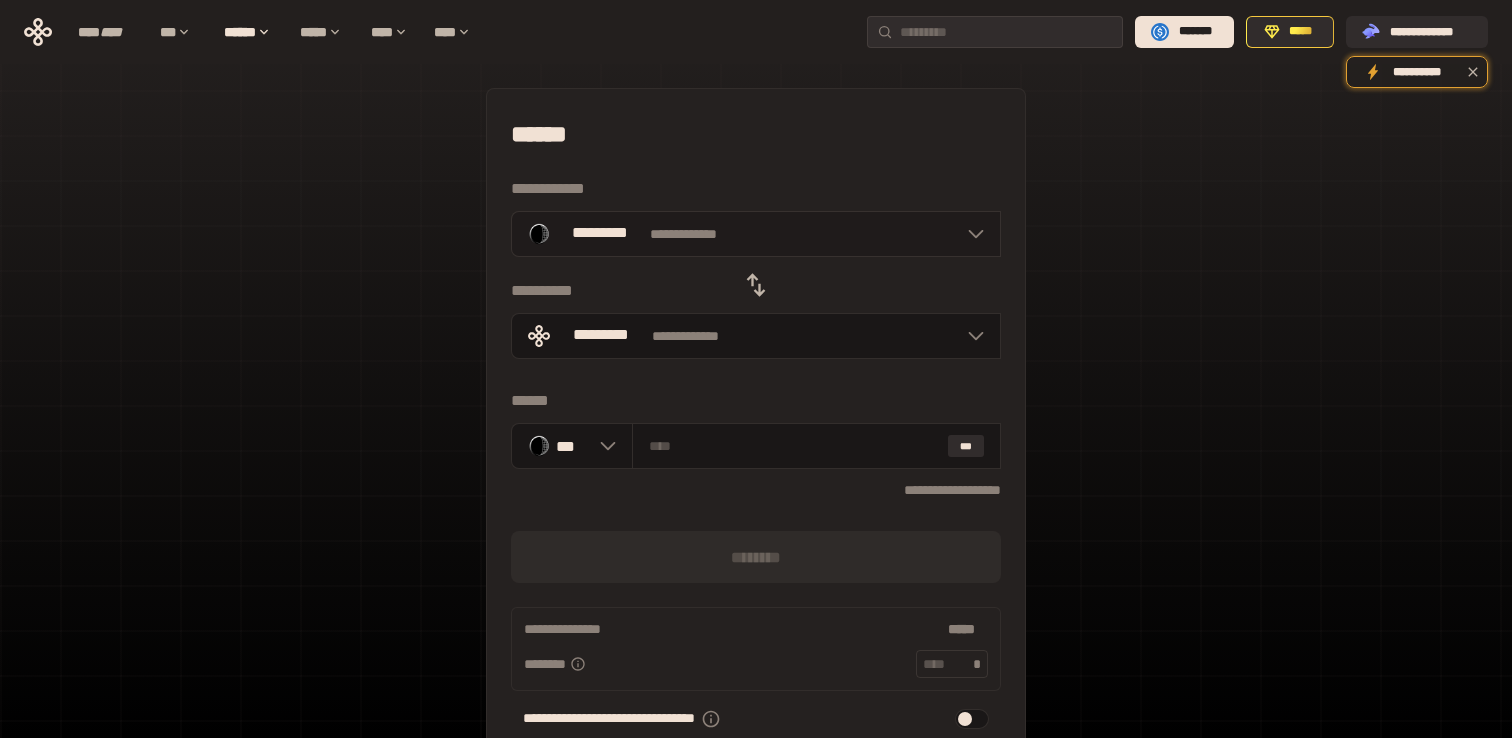 click on "**********" at bounding box center [756, 234] 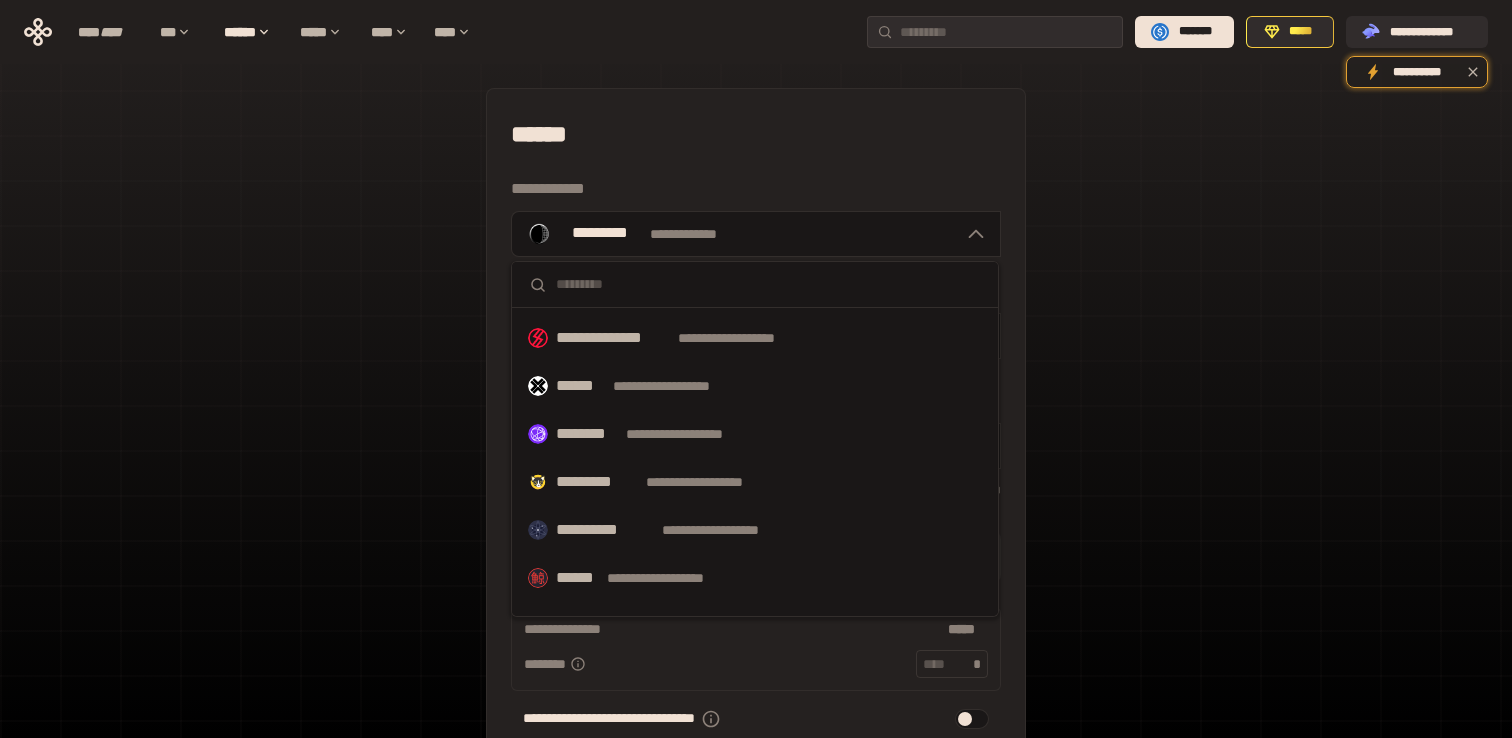scroll, scrollTop: 904, scrollLeft: 0, axis: vertical 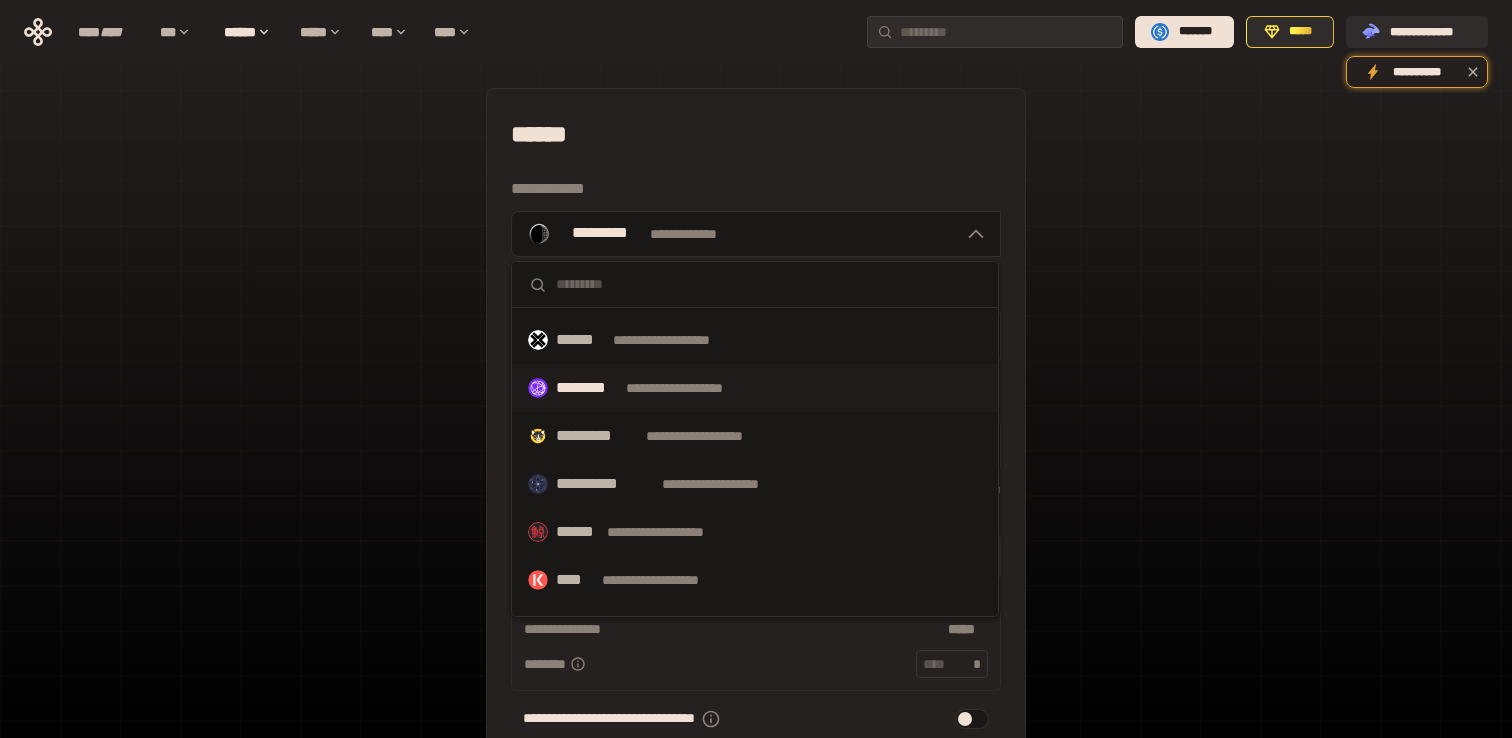 click on "**********" at bounding box center (693, 388) 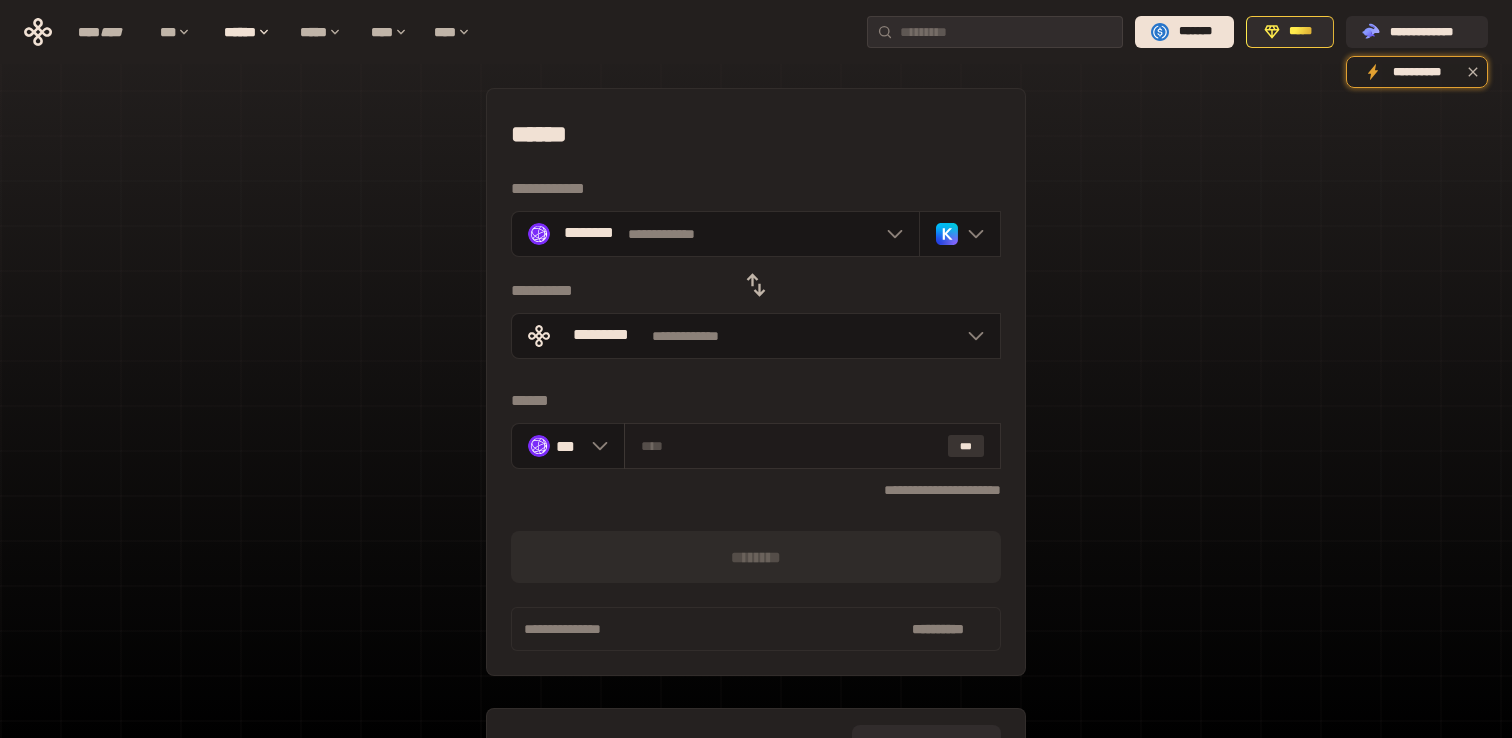 click on "***" at bounding box center (966, 446) 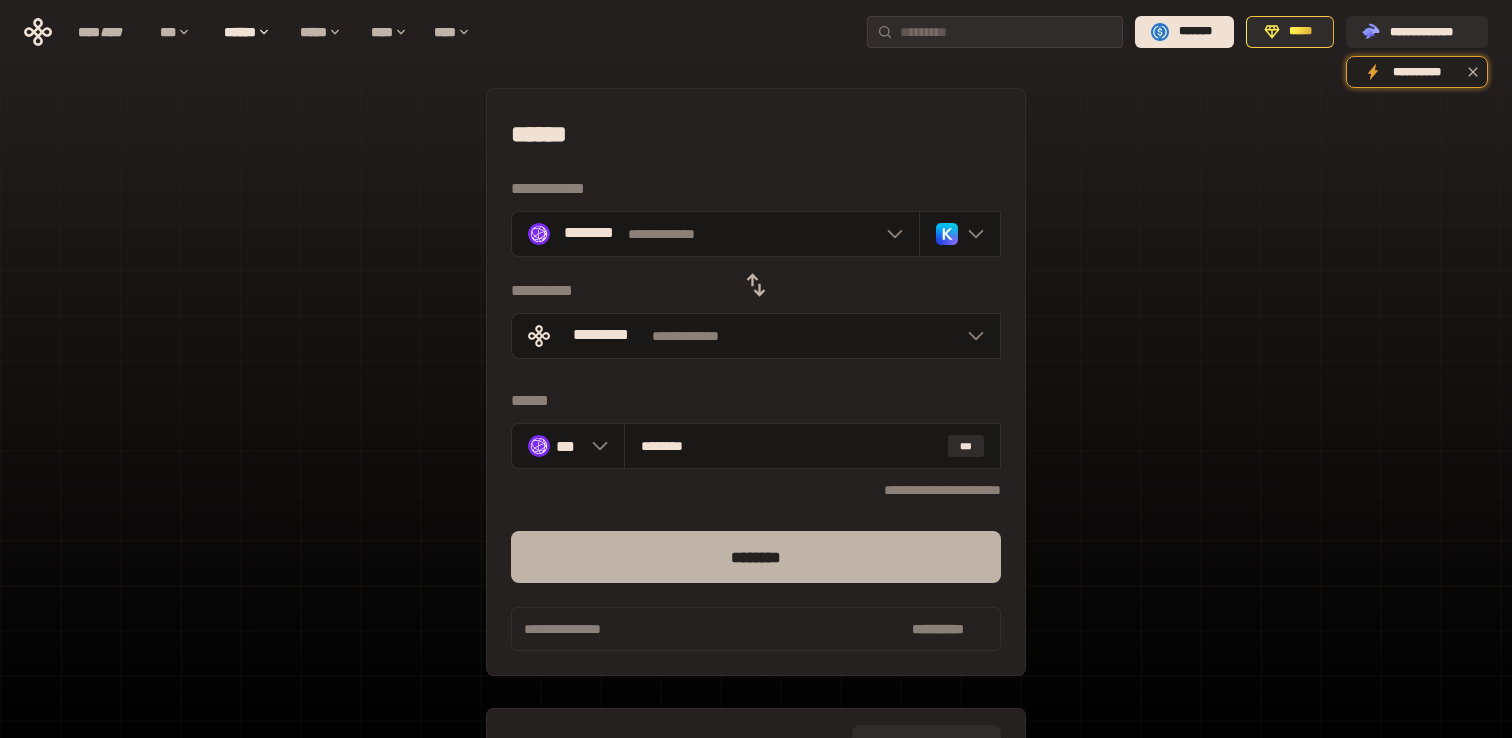 click on "********" at bounding box center [756, 557] 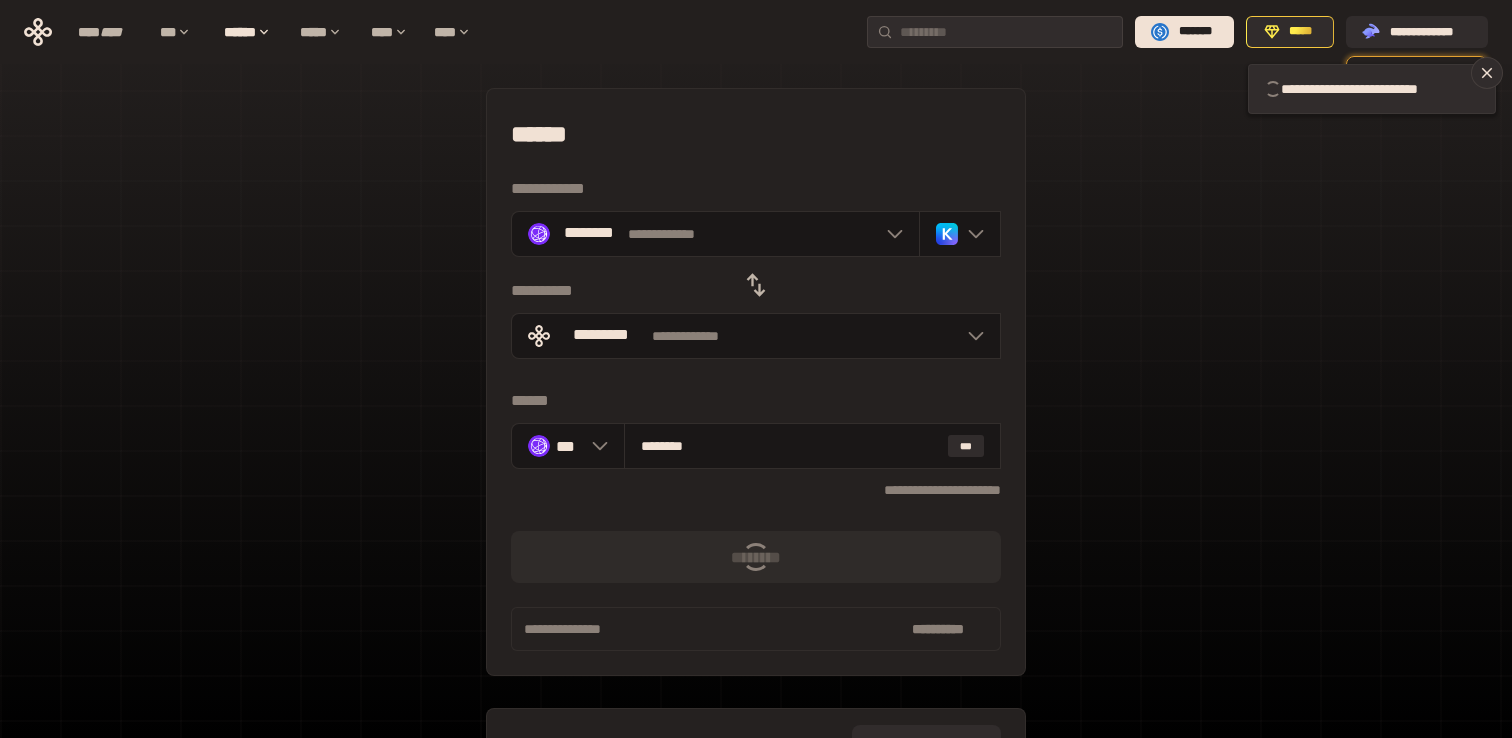 type 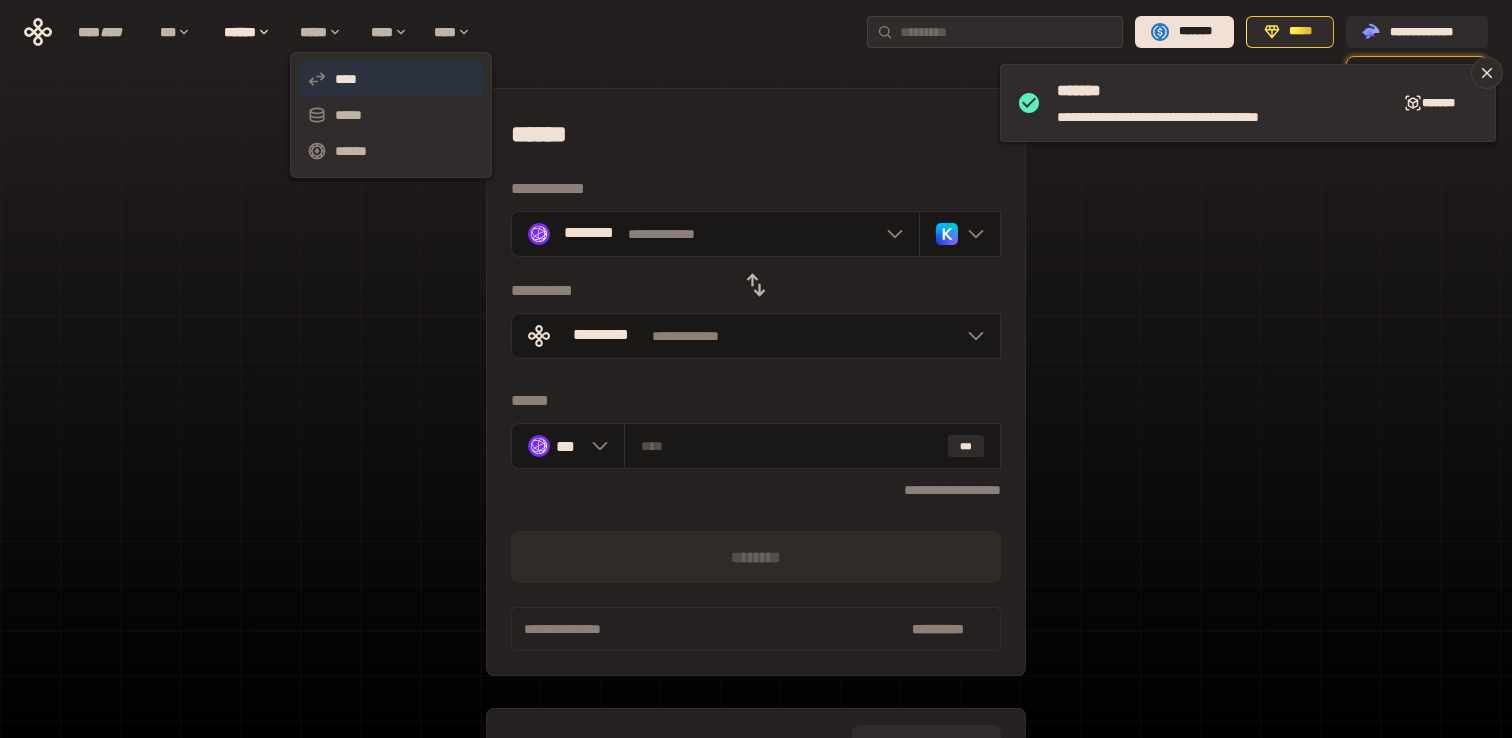 click on "****" at bounding box center (391, 79) 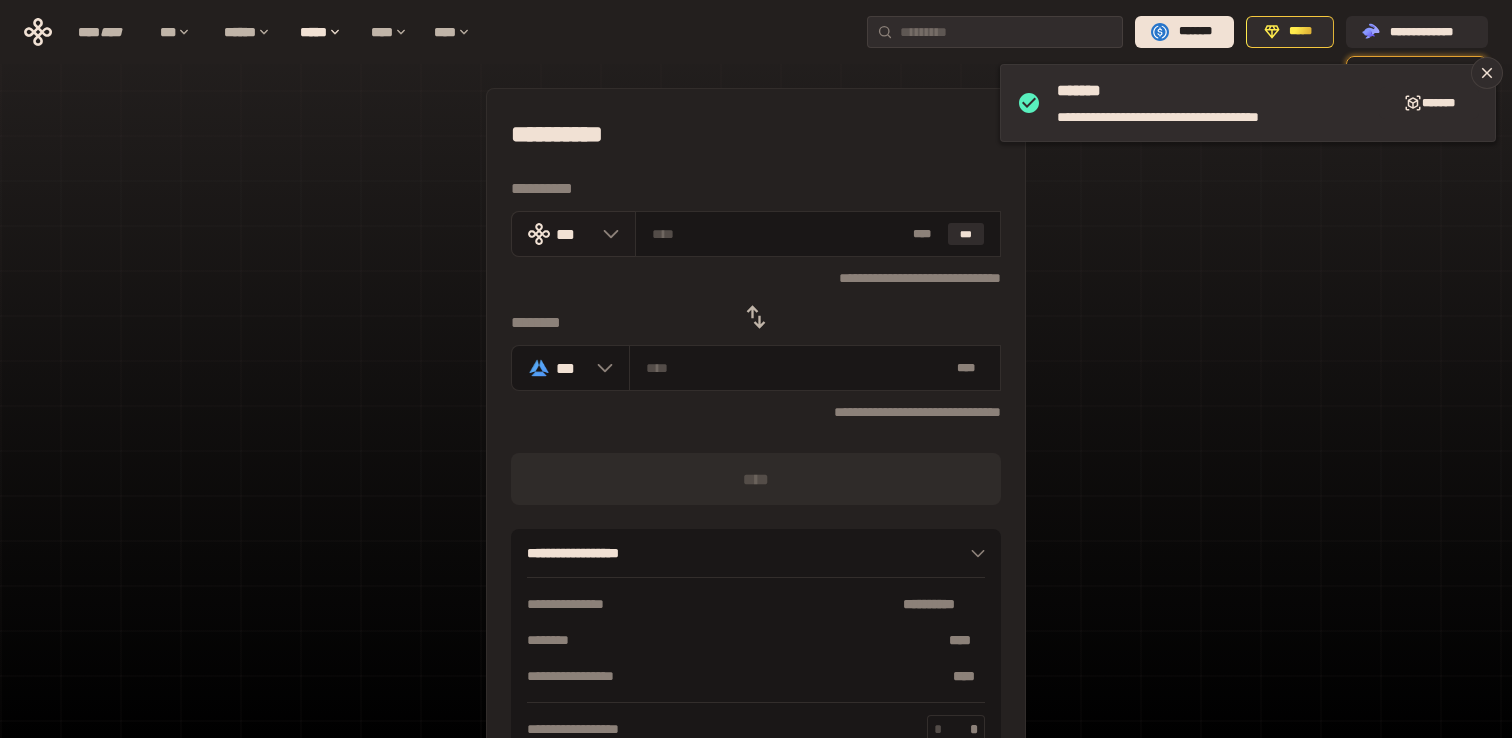 click 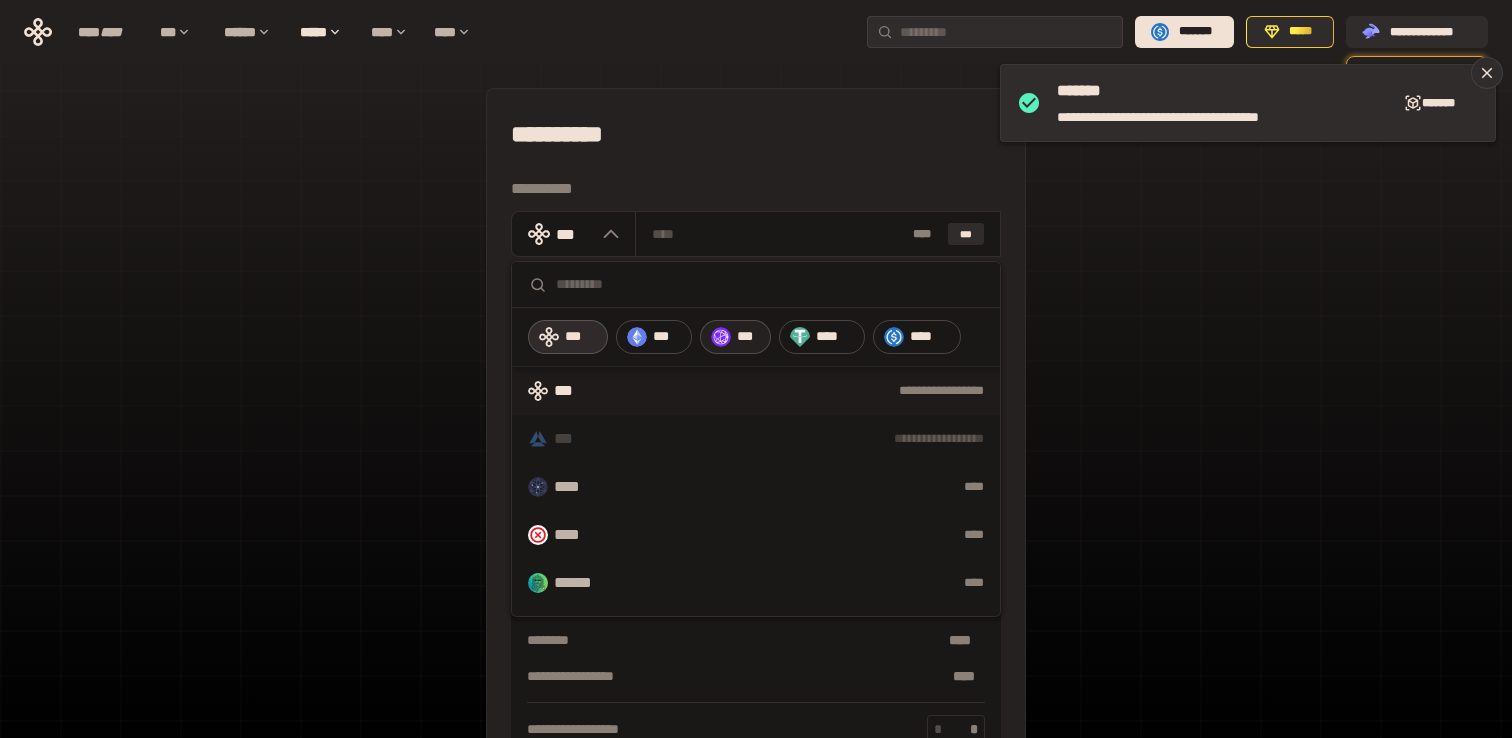 click on "***" at bounding box center [735, 337] 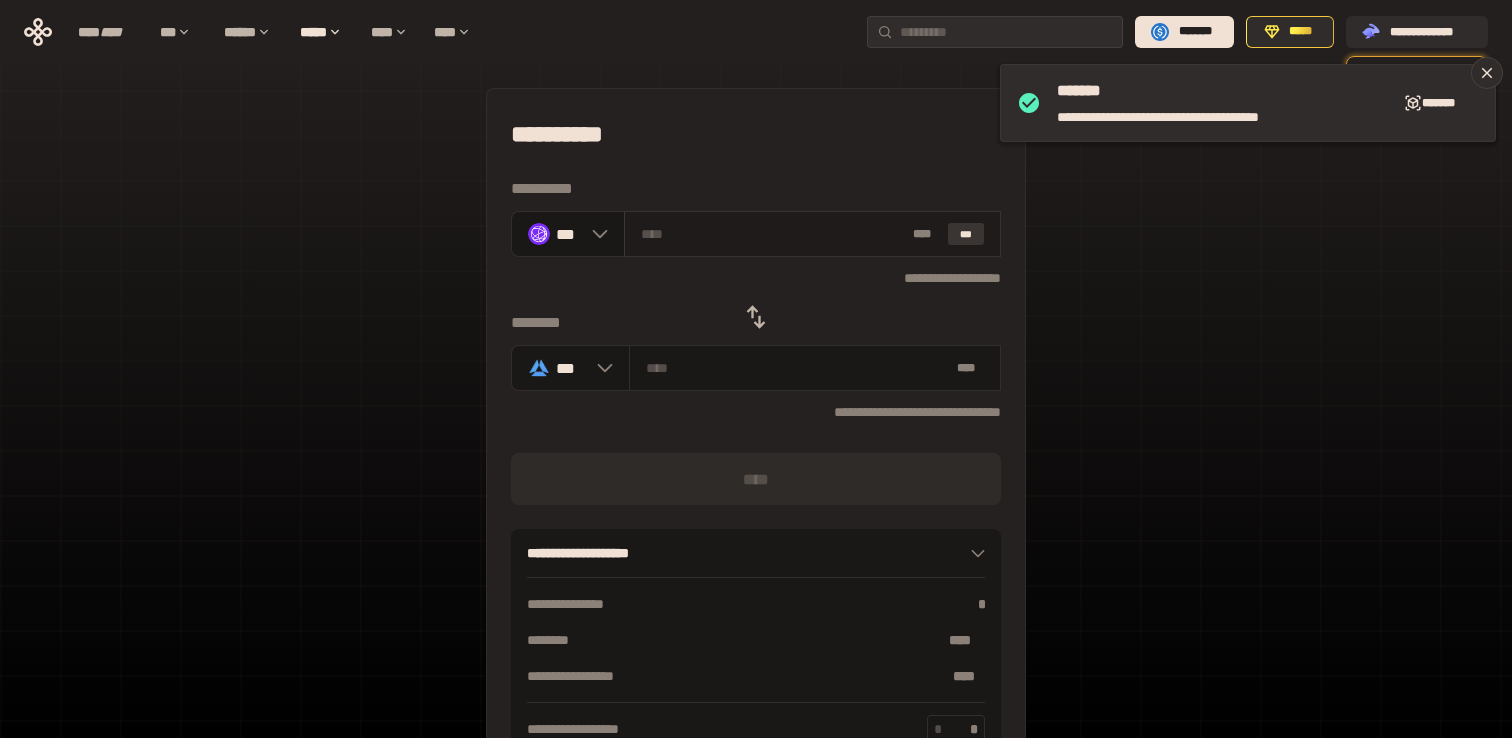 click on "***" at bounding box center [966, 234] 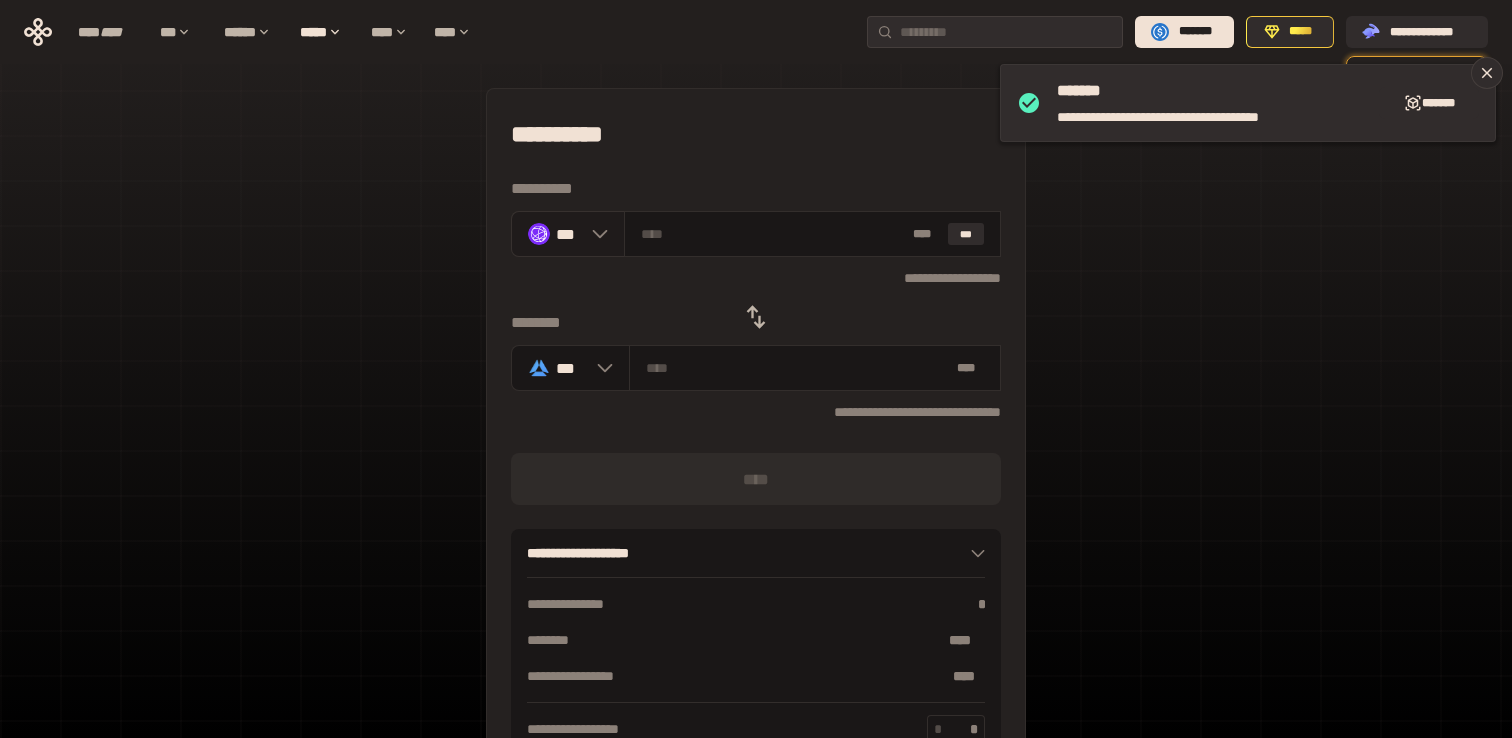 click at bounding box center [595, 234] 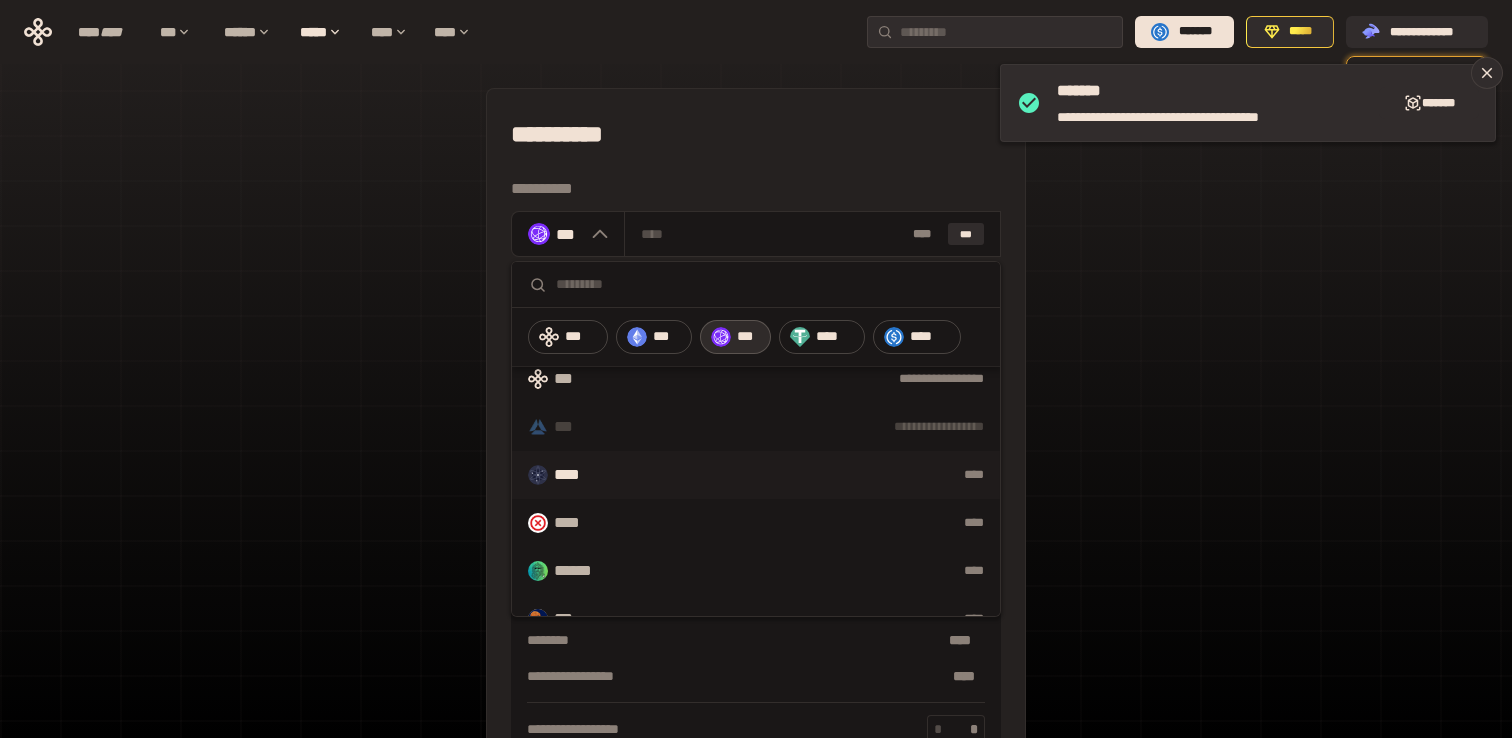 scroll, scrollTop: 0, scrollLeft: 0, axis: both 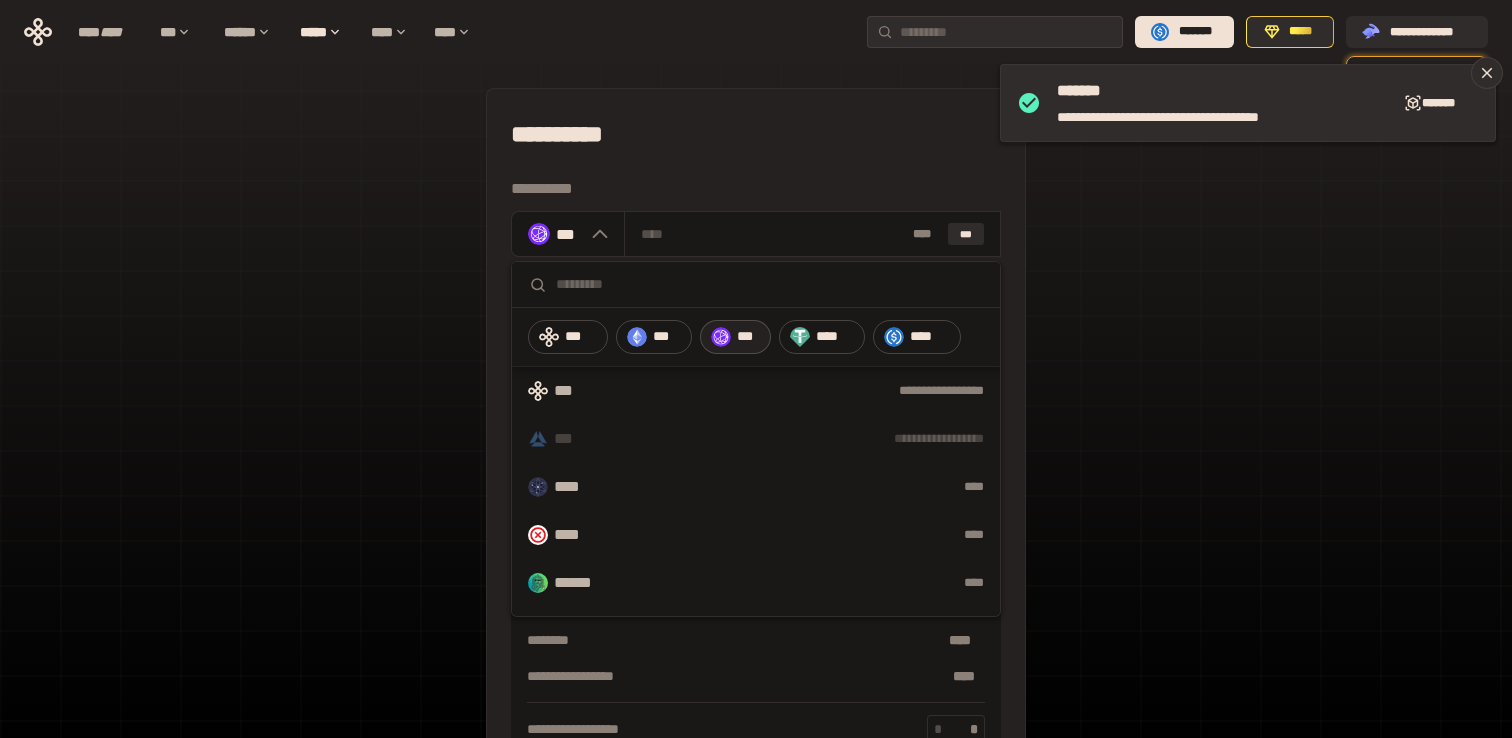 click on "***" at bounding box center [748, 337] 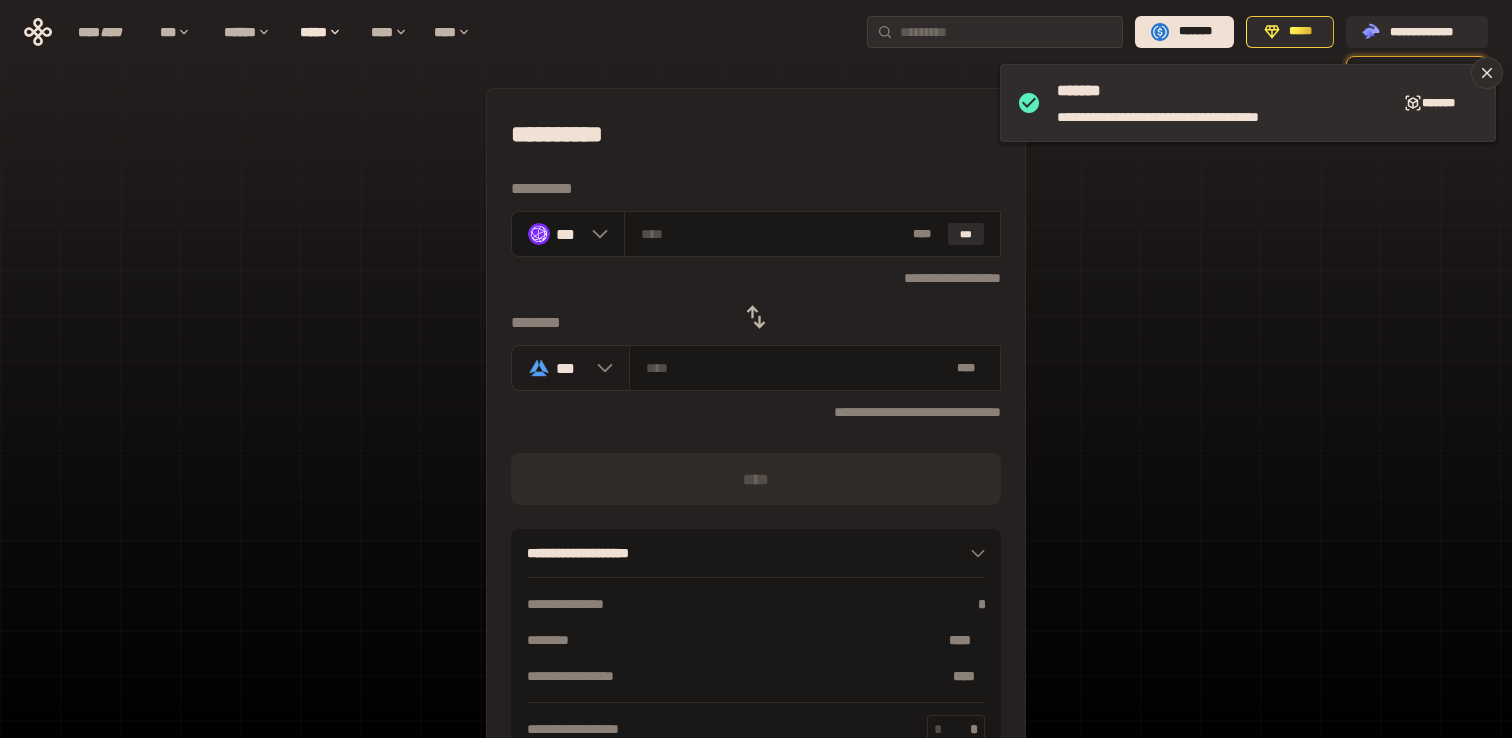 click at bounding box center [600, 368] 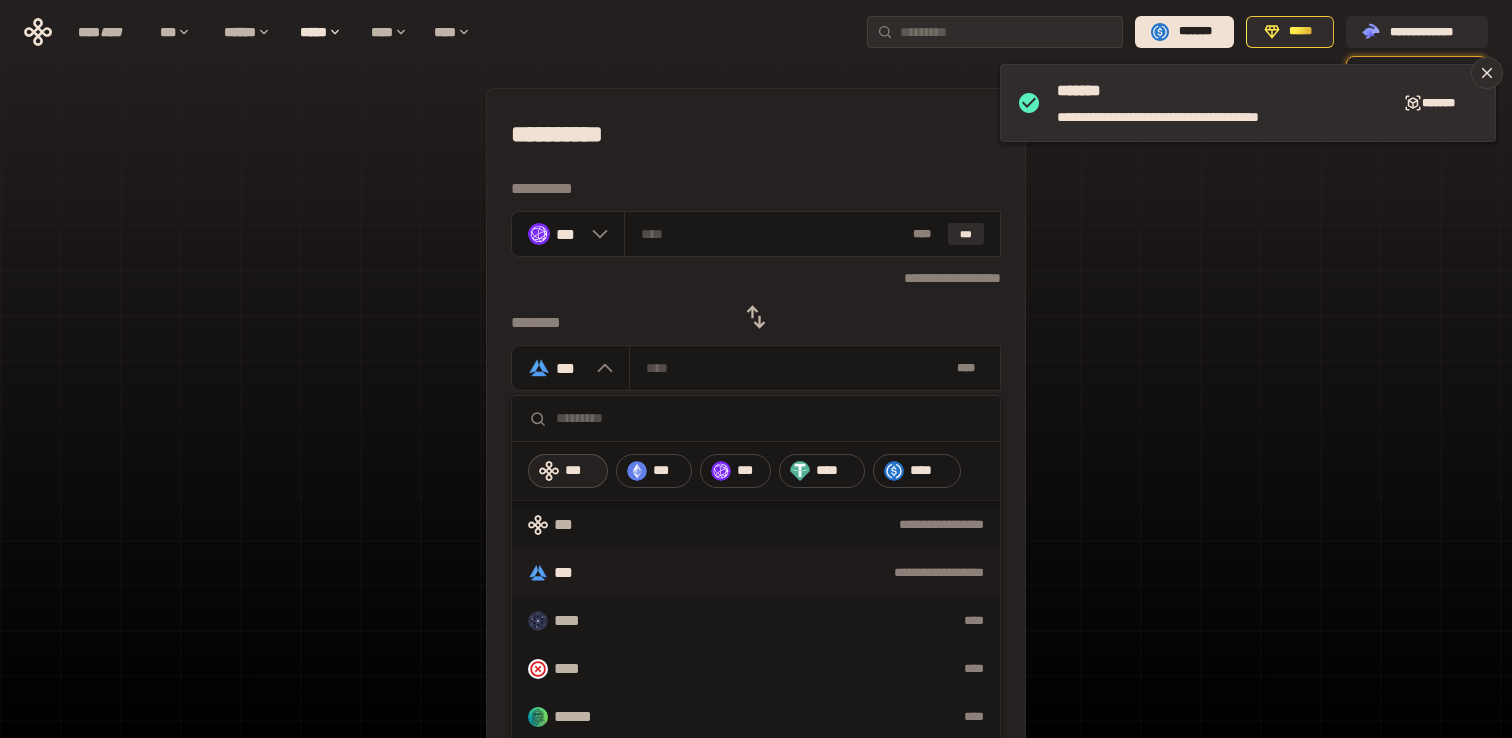 click on "***" at bounding box center (581, 471) 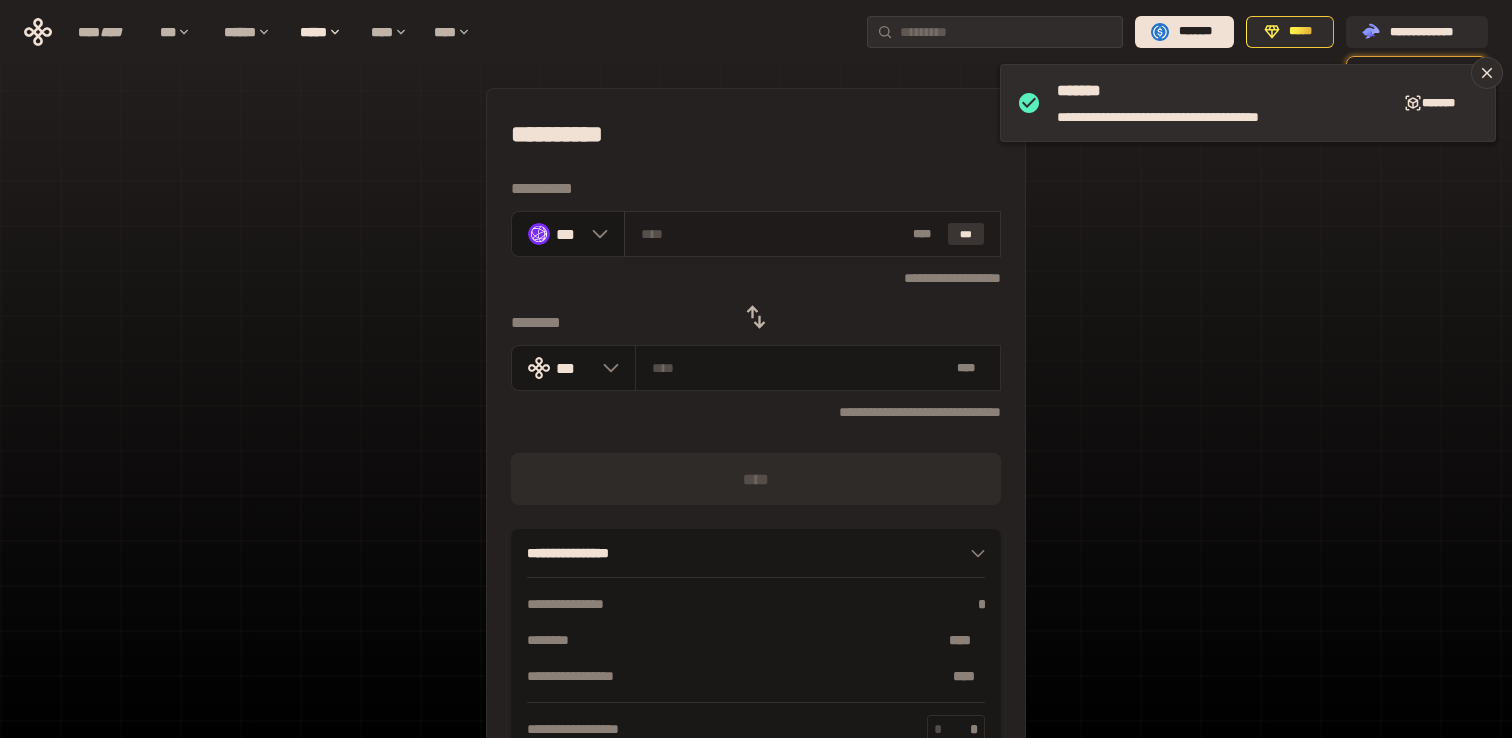 click on "***" at bounding box center [966, 234] 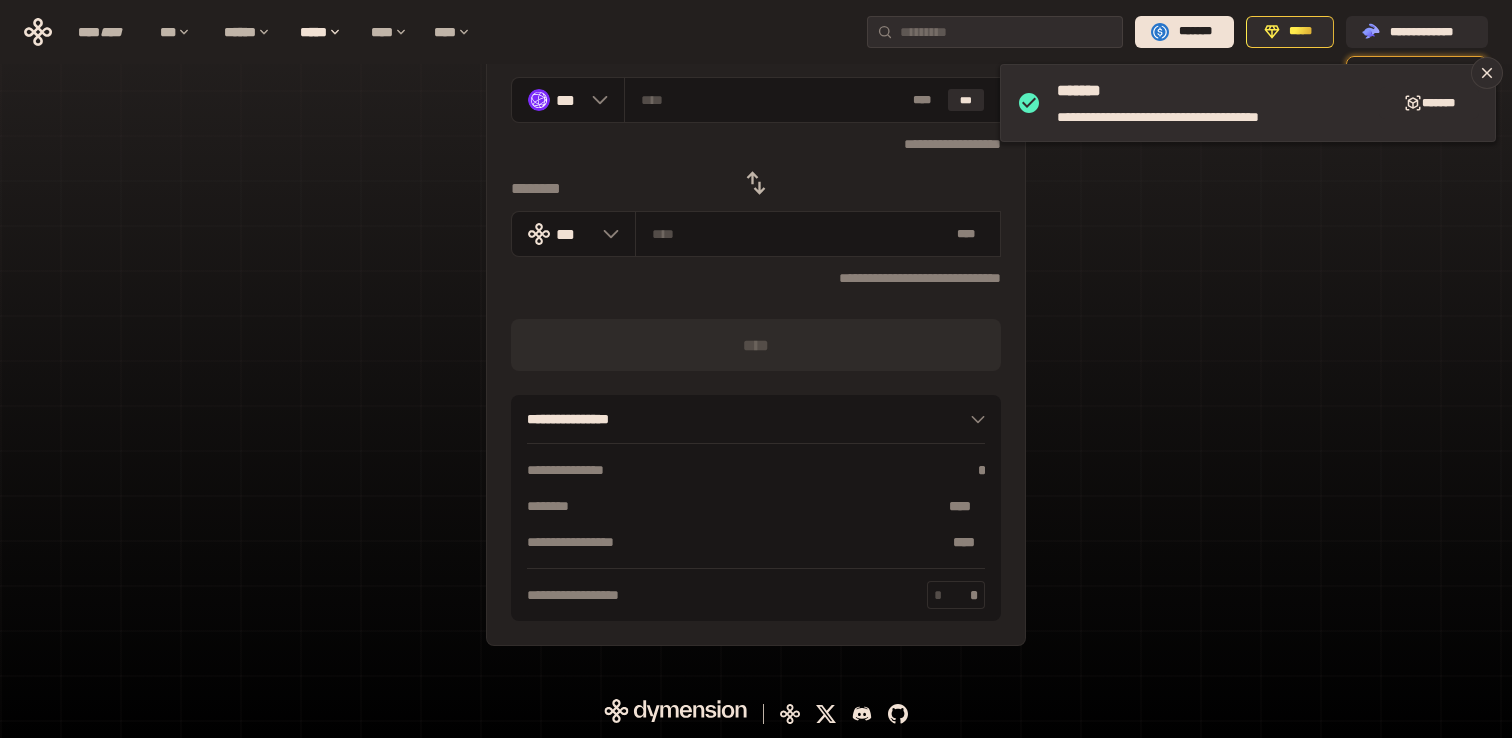 scroll, scrollTop: 0, scrollLeft: 0, axis: both 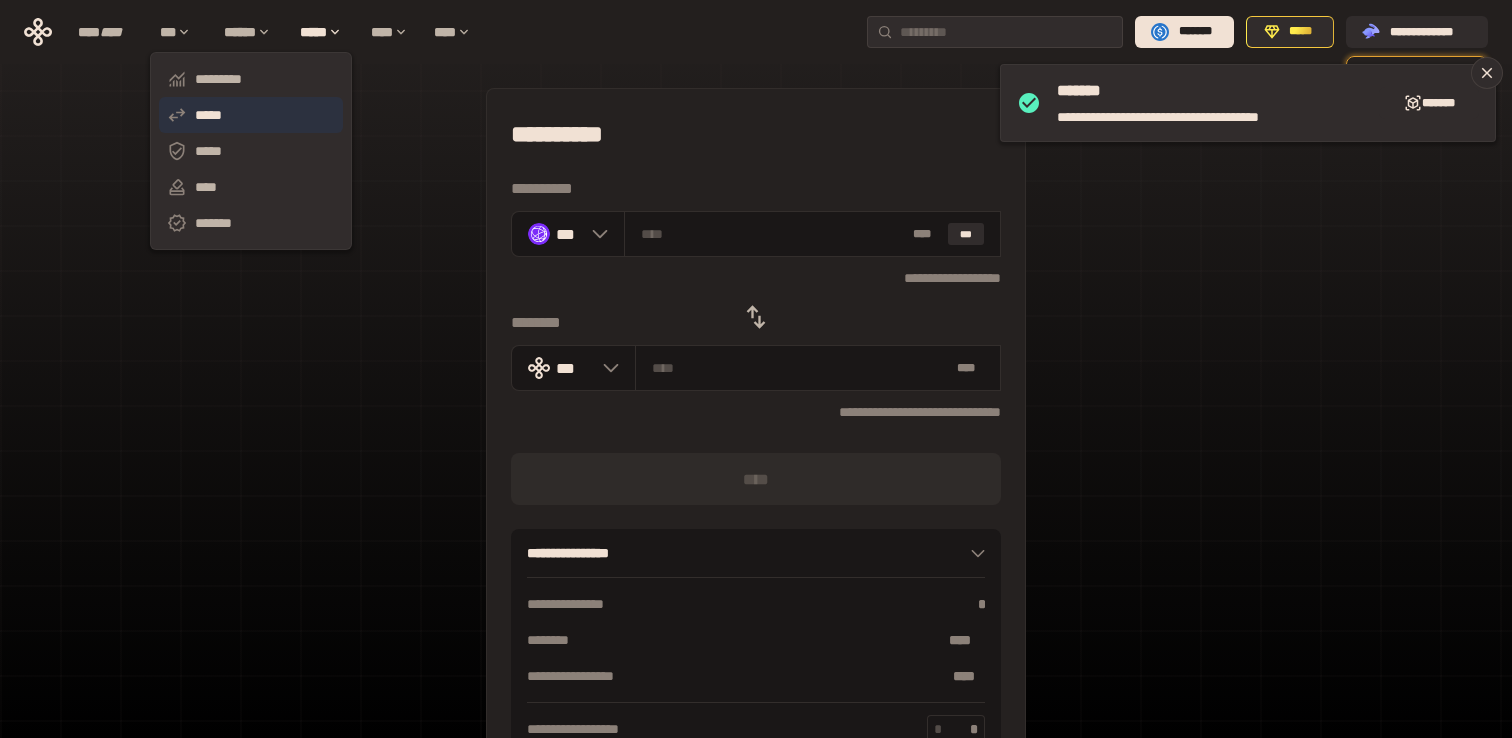 click on "*****" at bounding box center (251, 115) 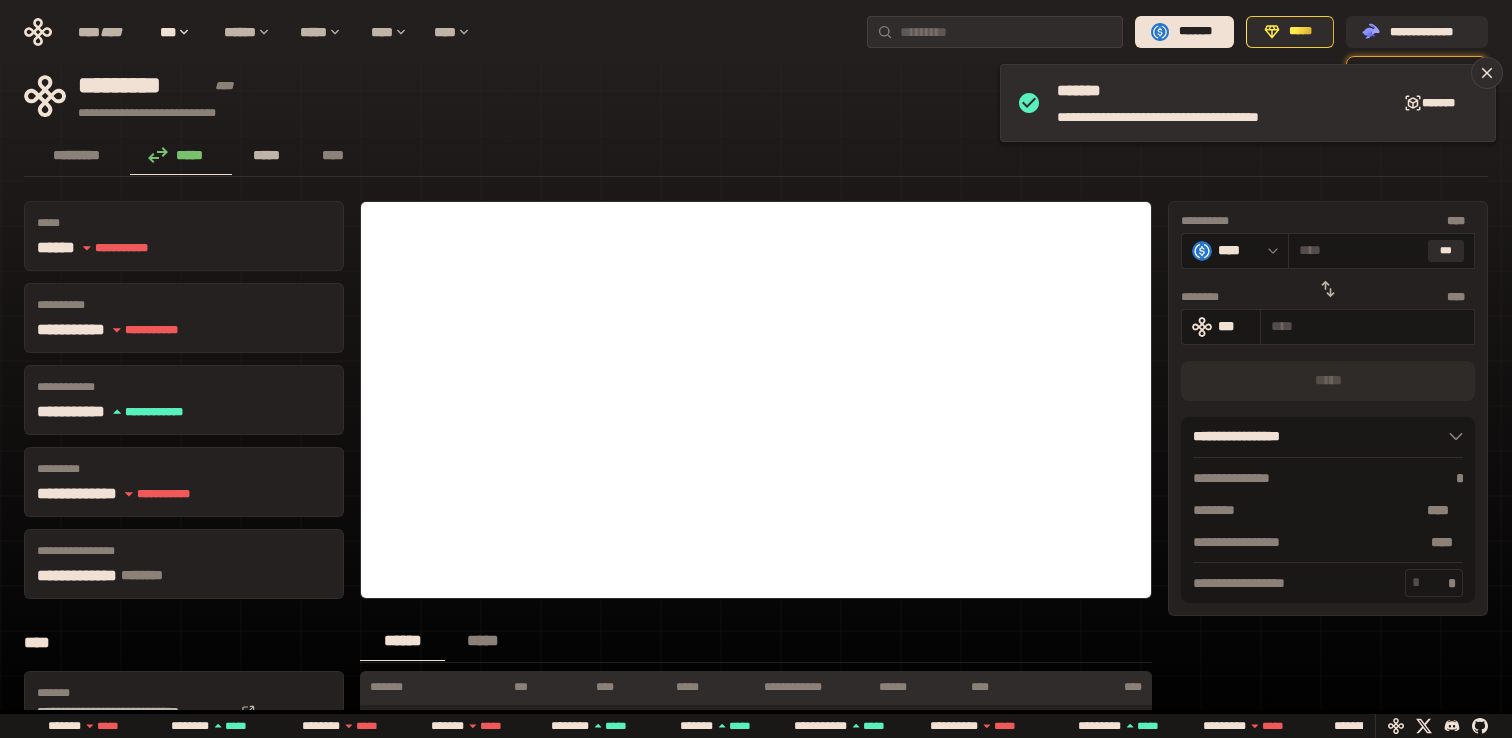 click on "*****" at bounding box center (267, 155) 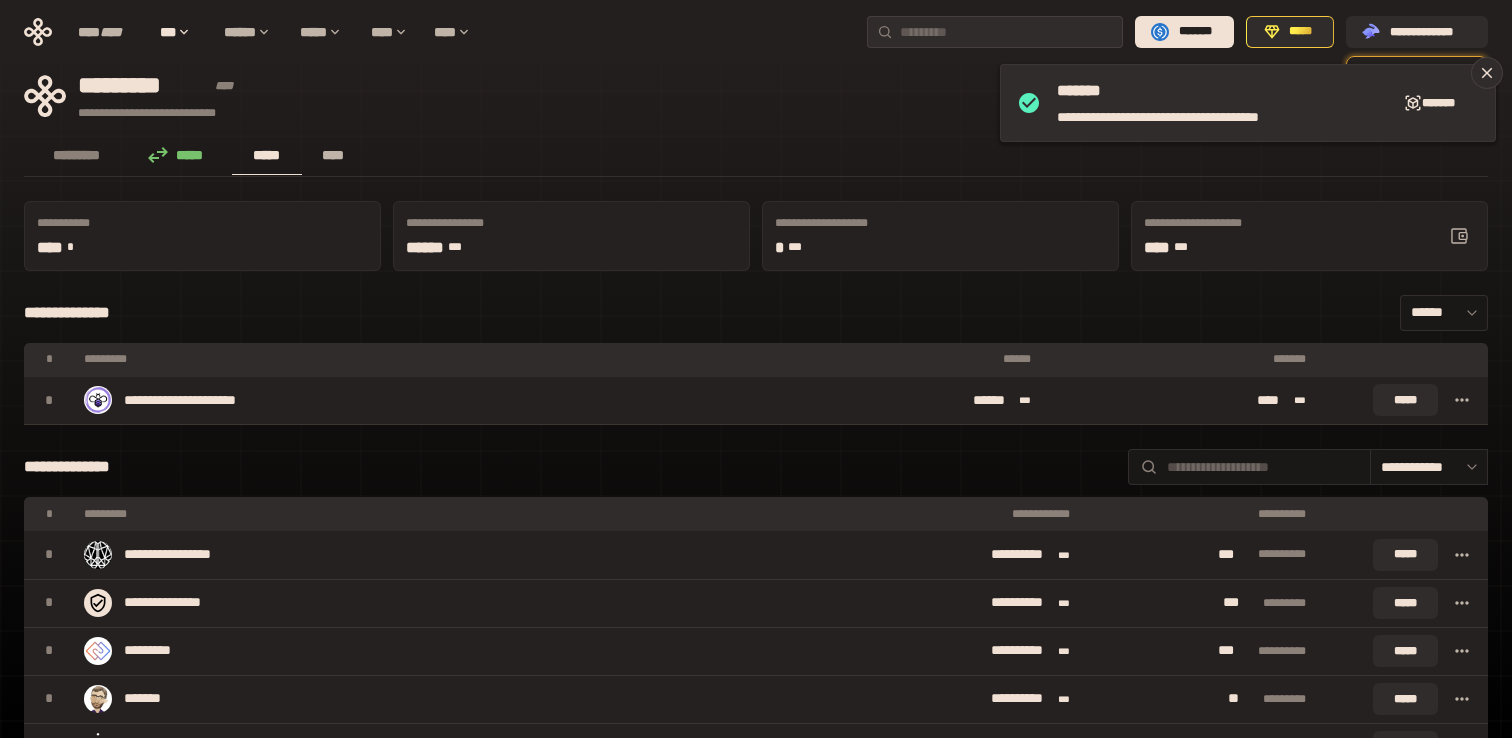 click on "****" at bounding box center (333, 155) 